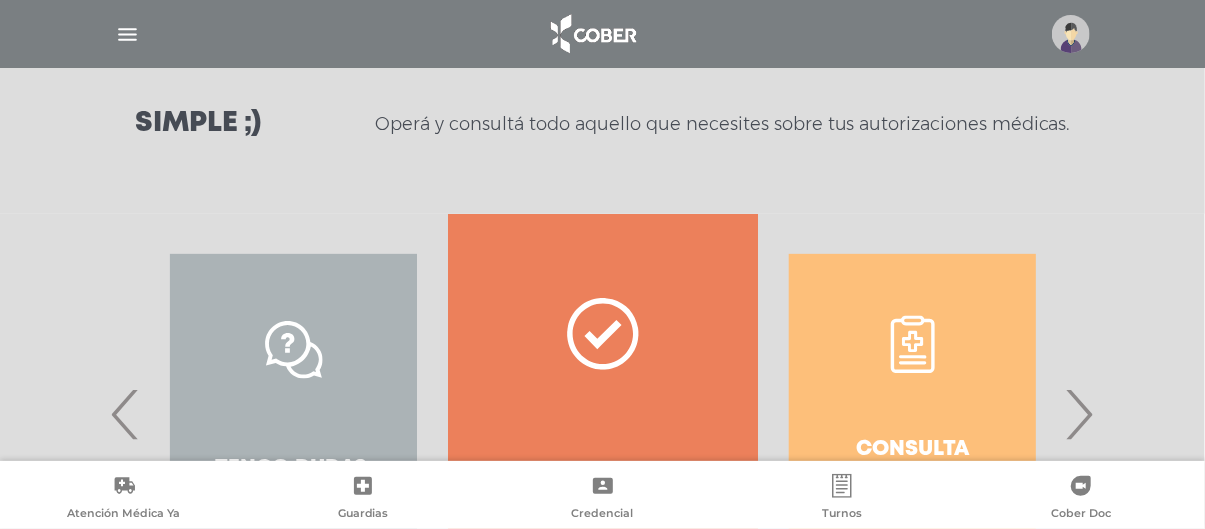 scroll, scrollTop: 474, scrollLeft: 0, axis: vertical 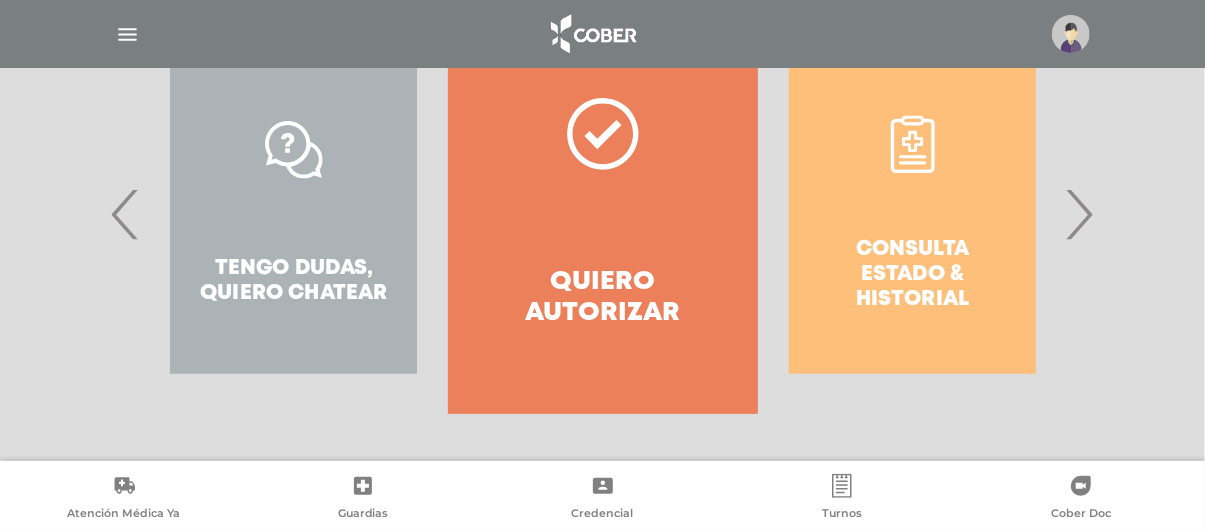 click on "Consulta estado & historial" at bounding box center (912, 214) 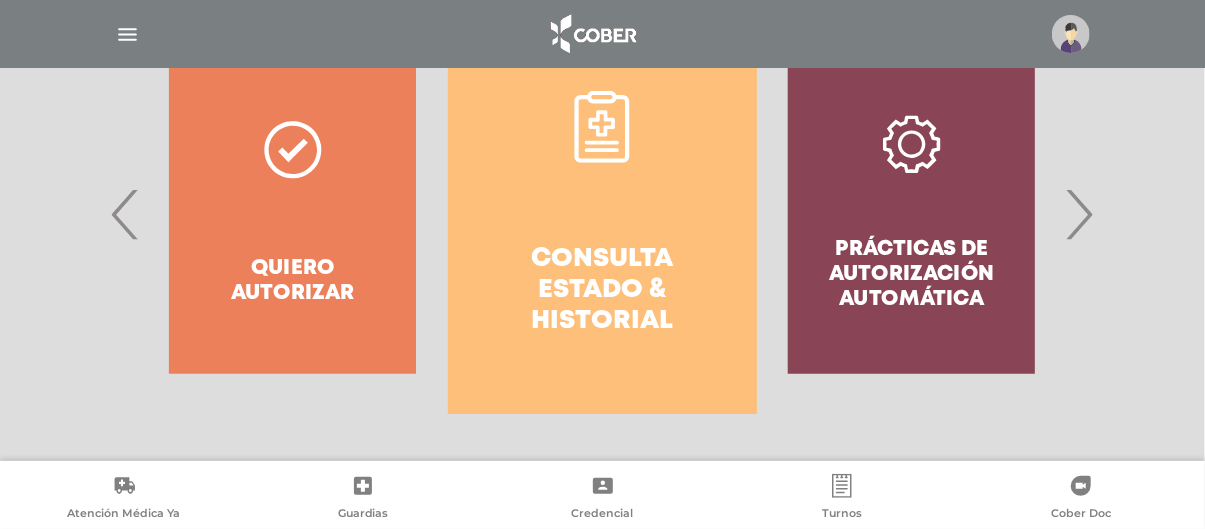 click on "›" at bounding box center (1079, 214) 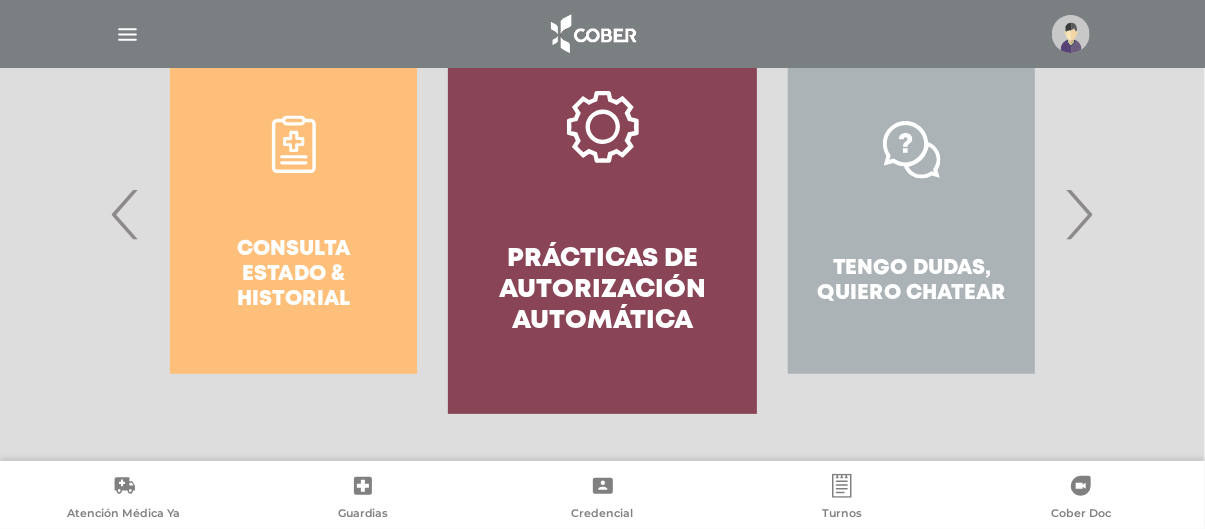 click on "›" at bounding box center (1079, 214) 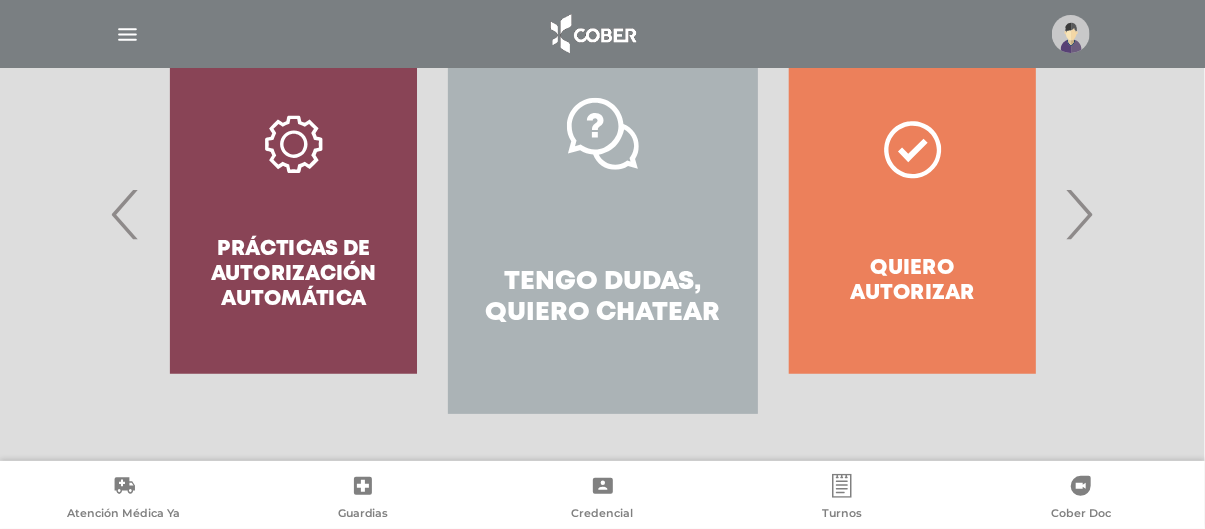 click on "›" at bounding box center (1079, 214) 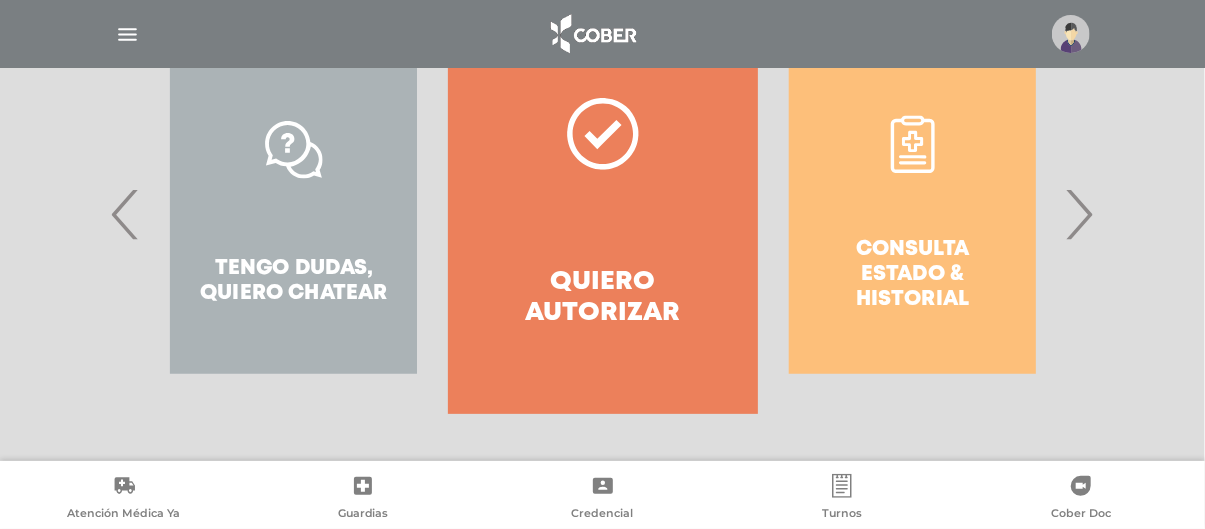 click on "›" at bounding box center (1079, 214) 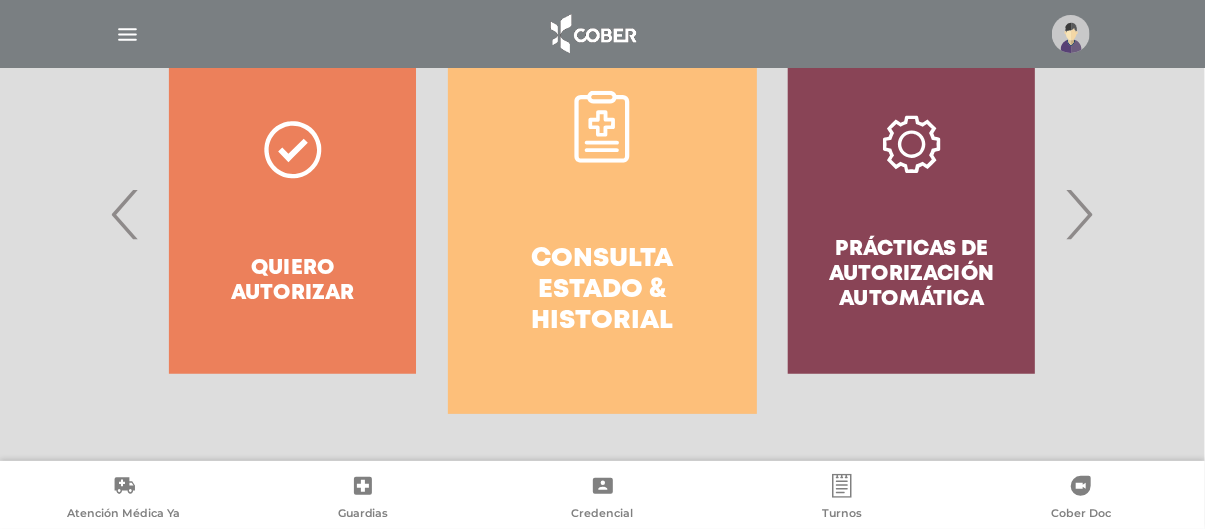 click on "Consulta estado & historial" at bounding box center (602, 291) 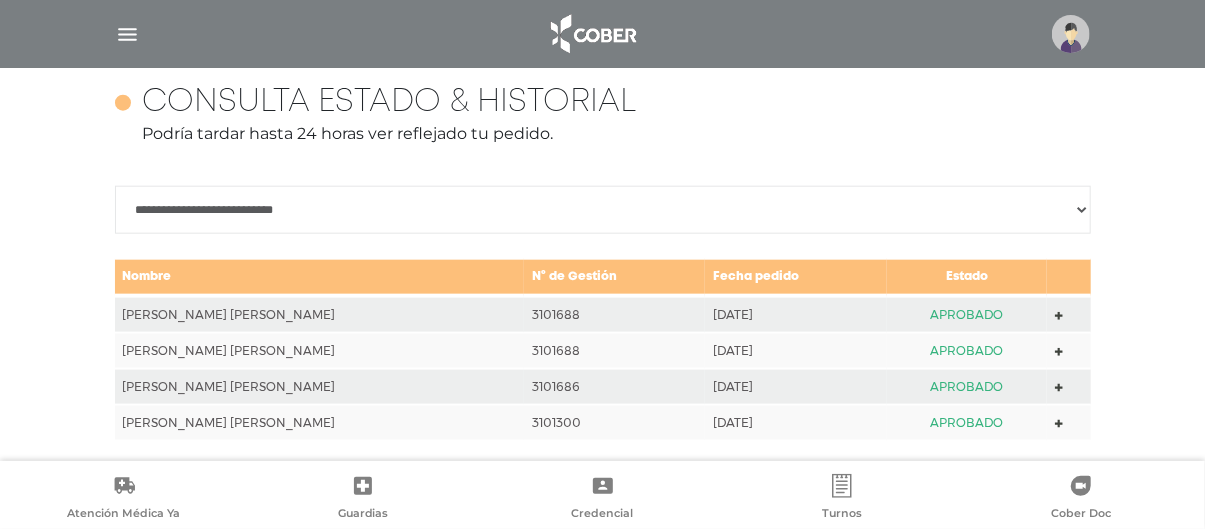 scroll, scrollTop: 903, scrollLeft: 0, axis: vertical 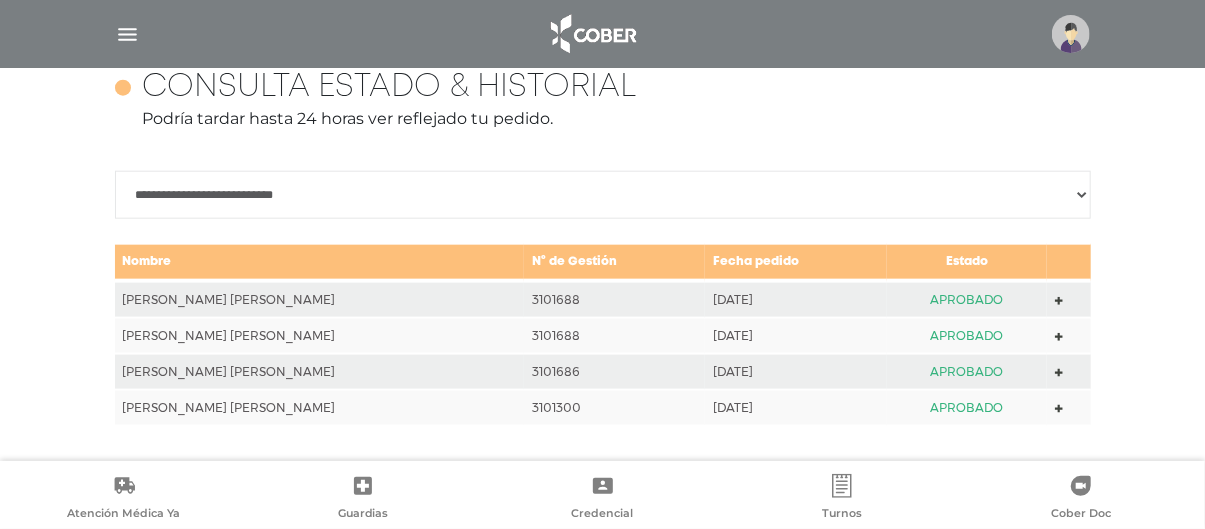 click 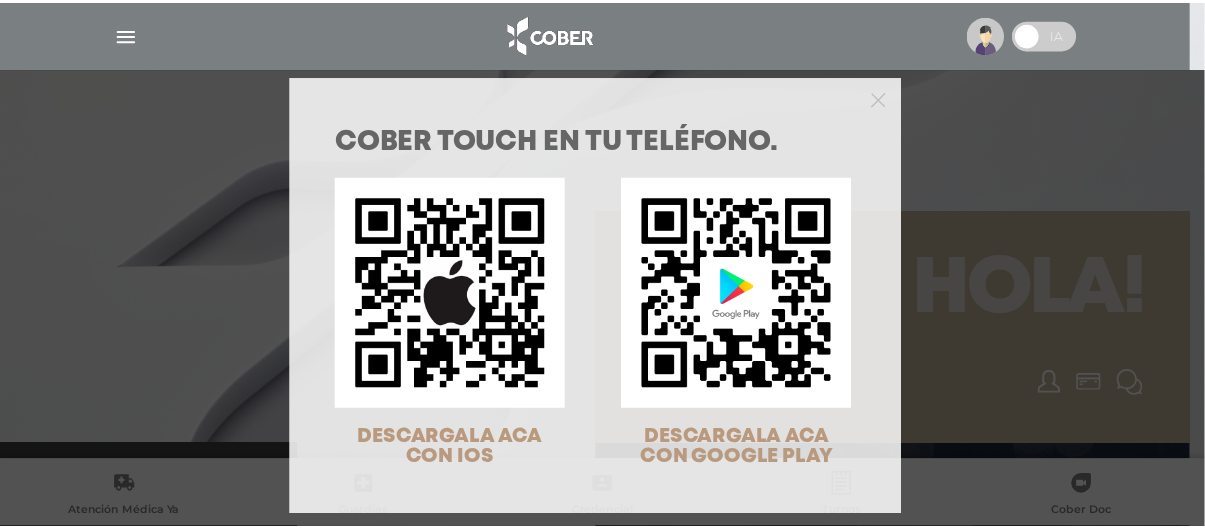 scroll, scrollTop: 0, scrollLeft: 0, axis: both 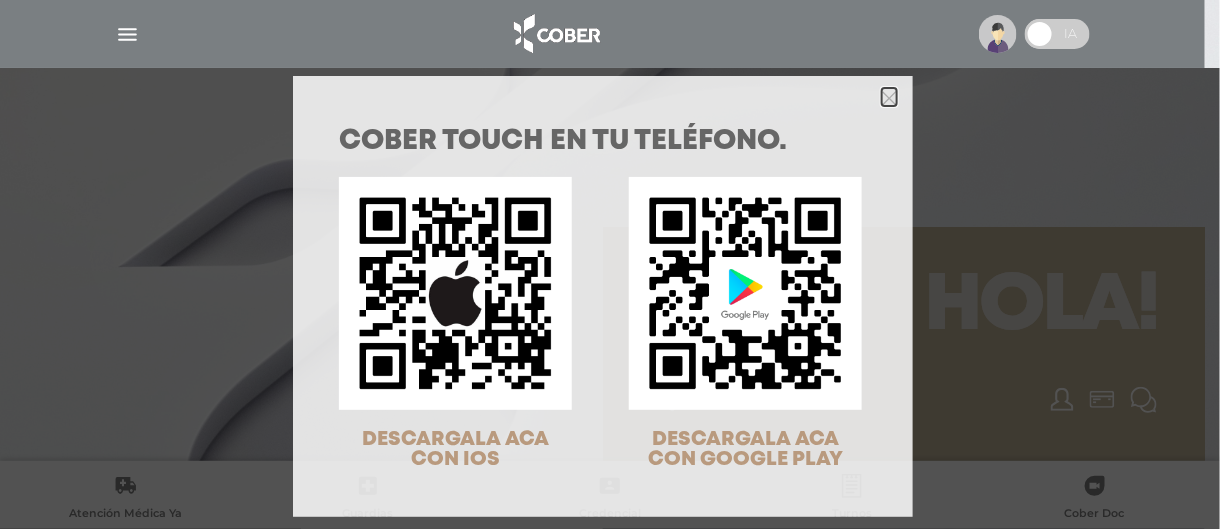 click 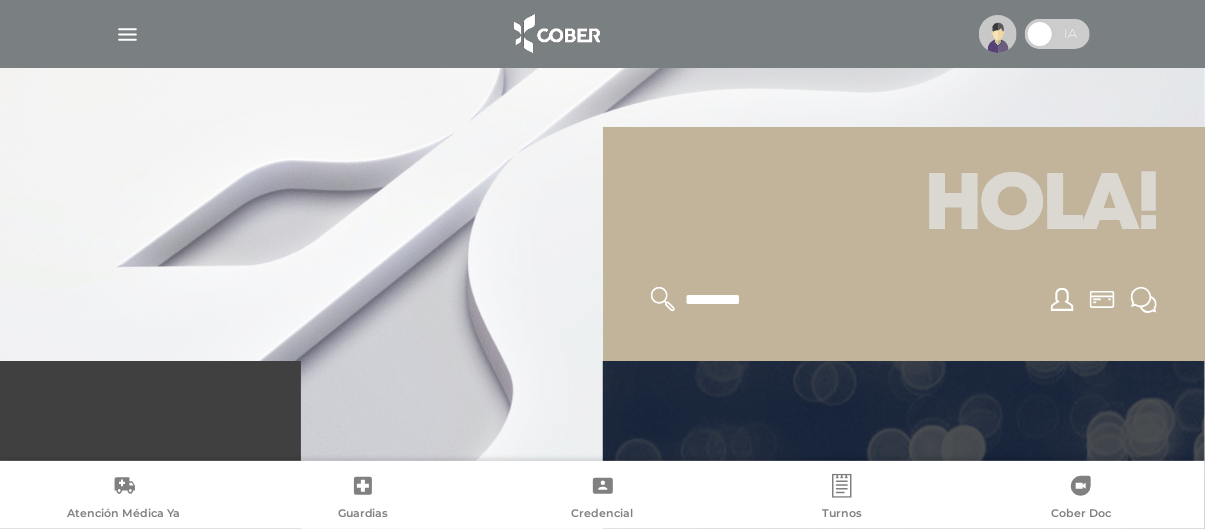 scroll, scrollTop: 300, scrollLeft: 0, axis: vertical 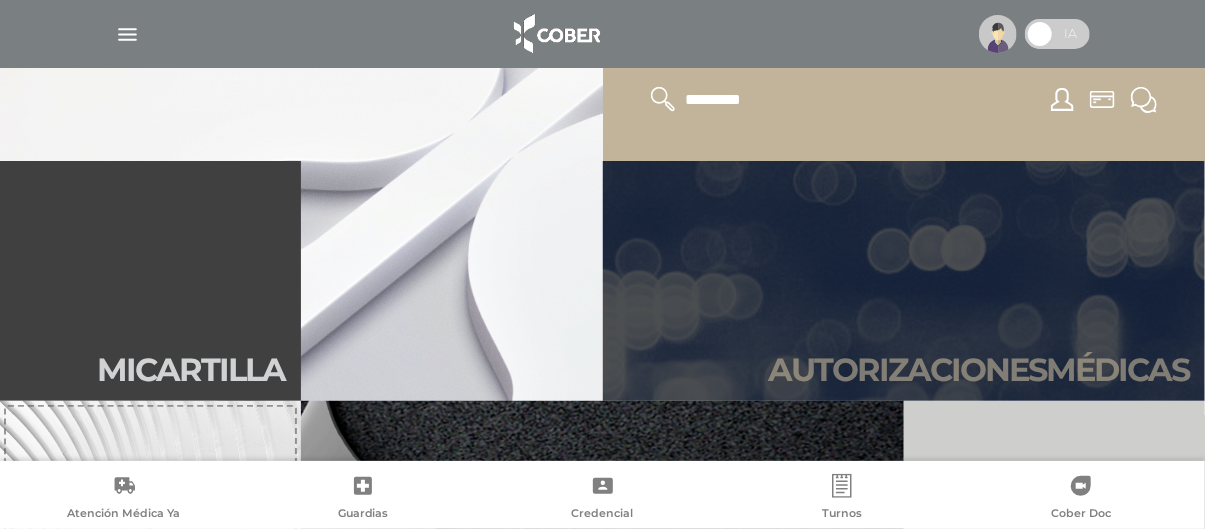 click on "Autori zaciones  médicas" at bounding box center (904, 281) 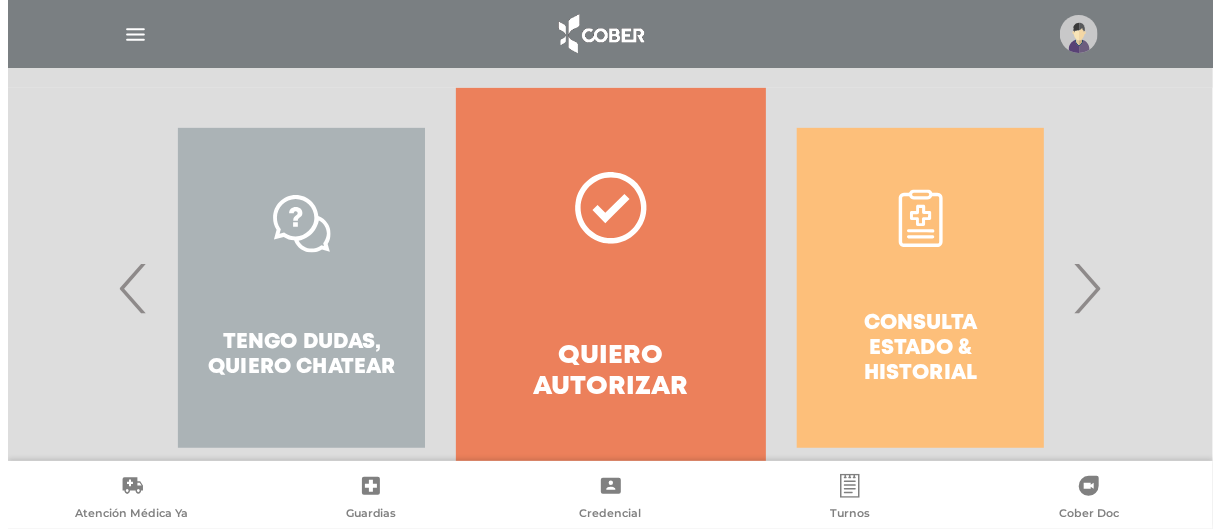 scroll, scrollTop: 474, scrollLeft: 0, axis: vertical 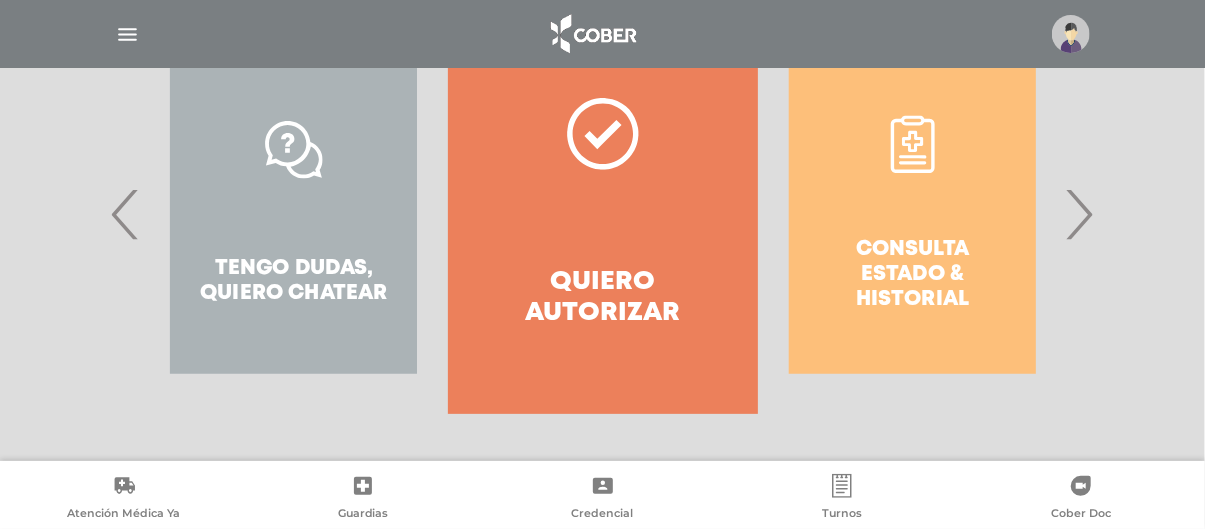 click on "Consulta estado & historial" at bounding box center (912, 214) 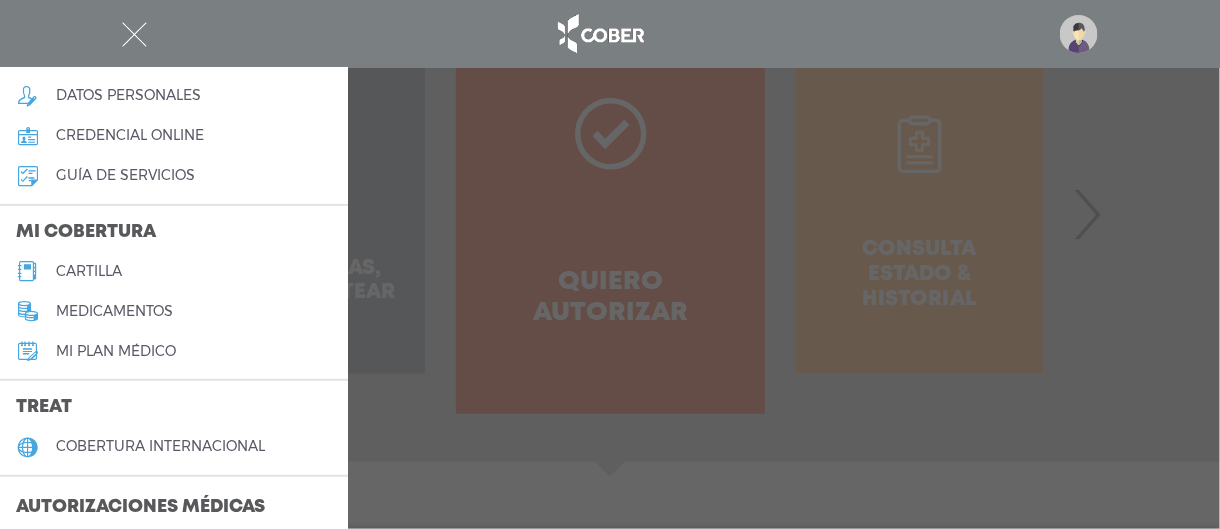 scroll, scrollTop: 12, scrollLeft: 0, axis: vertical 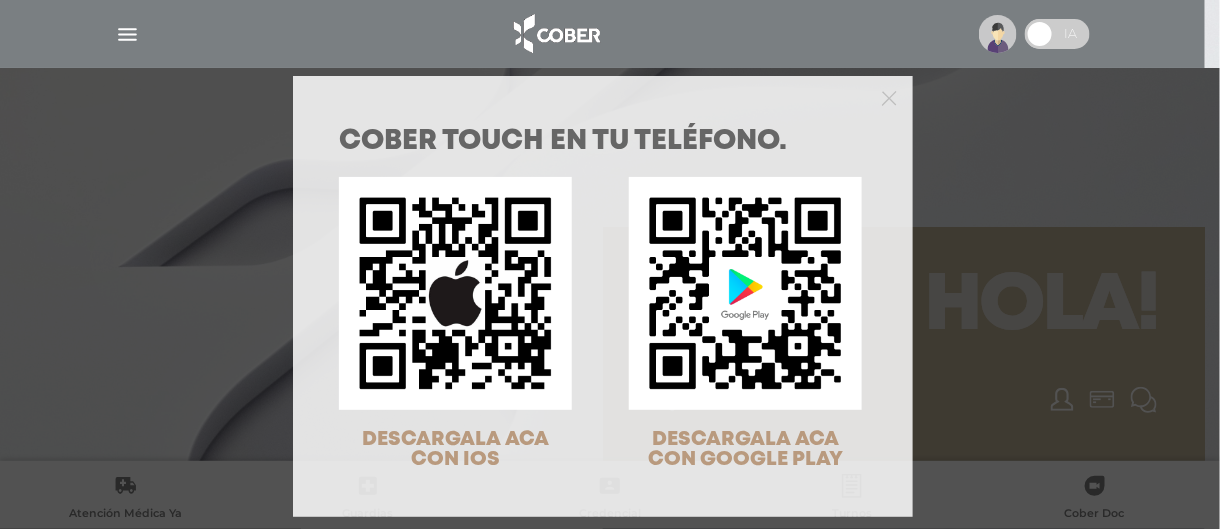 click at bounding box center (603, 96) 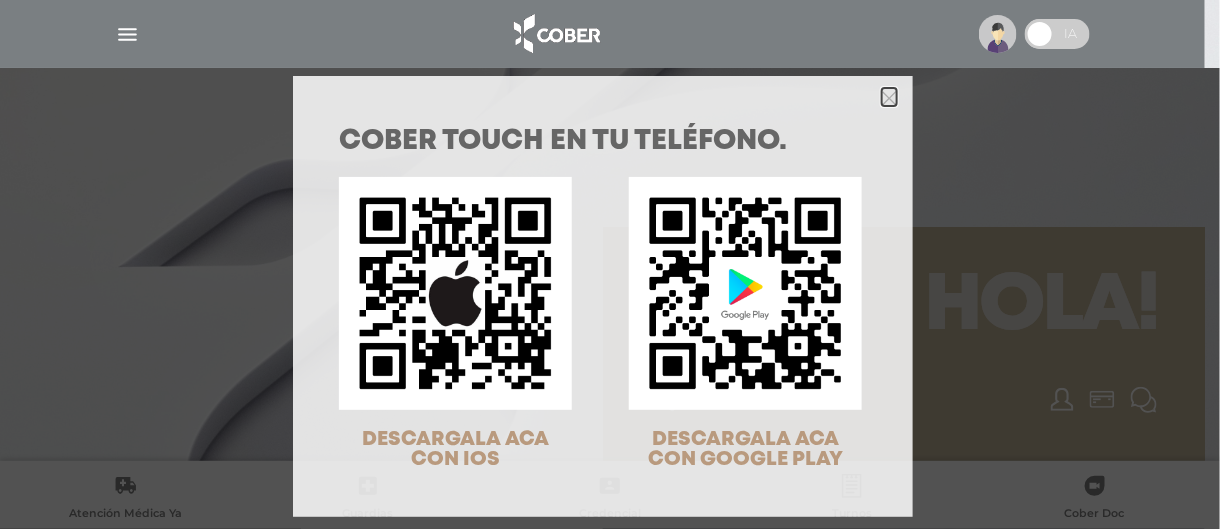 click 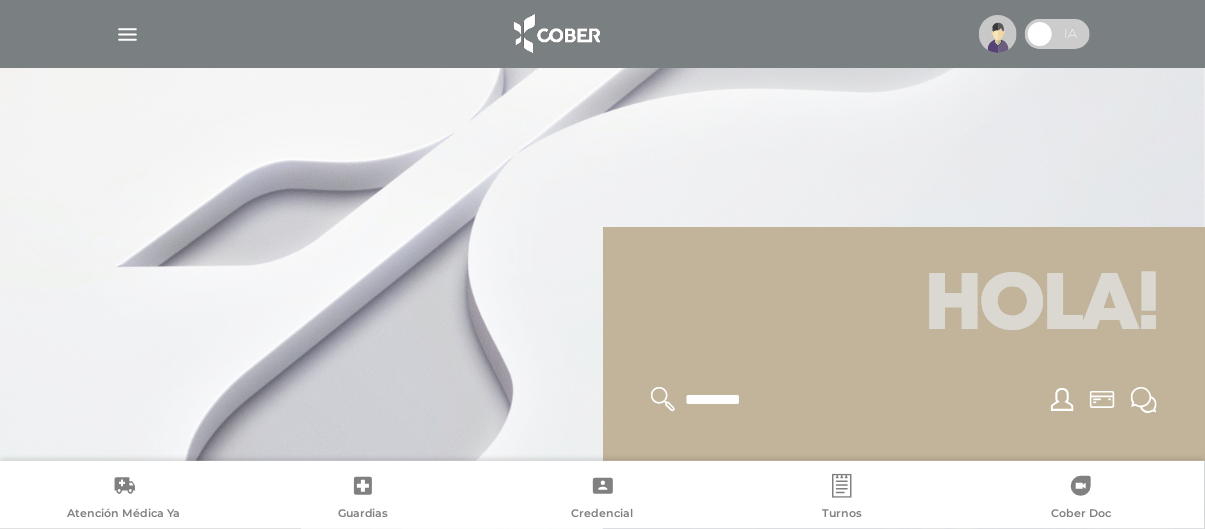 click at bounding box center [127, 34] 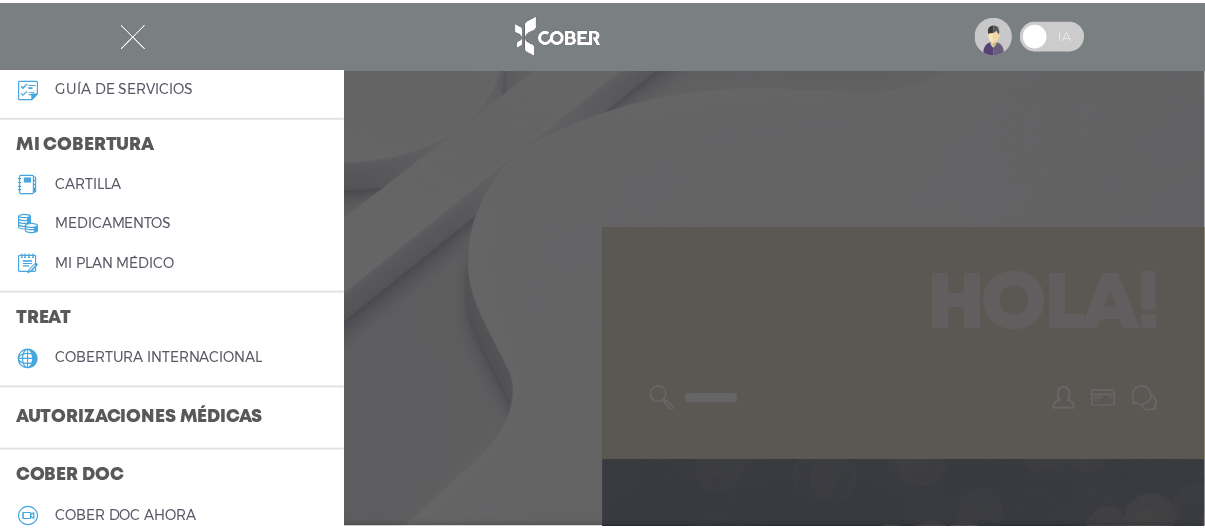 scroll, scrollTop: 300, scrollLeft: 0, axis: vertical 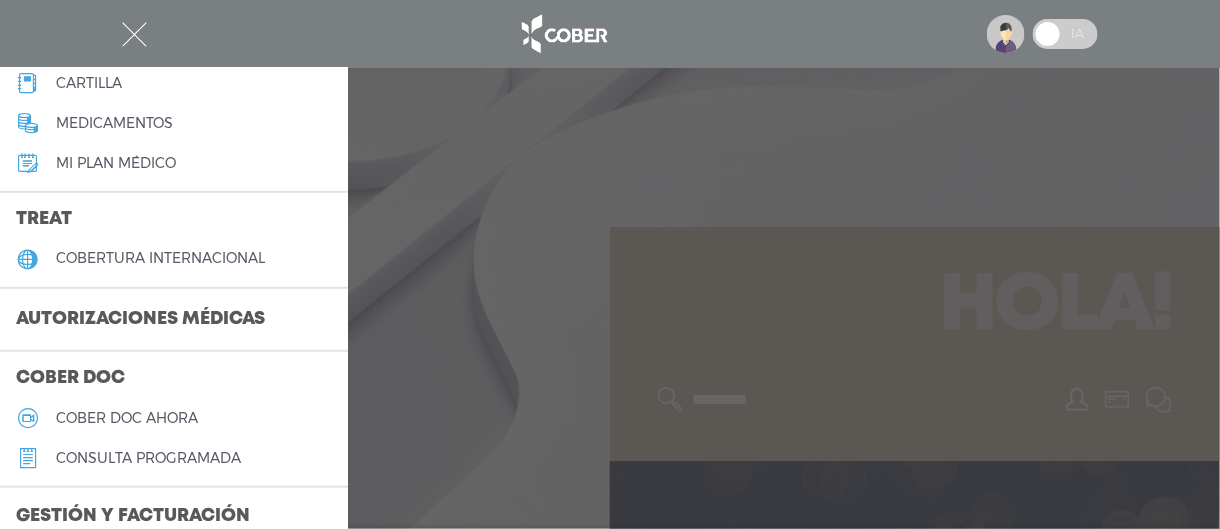 click on "Autorizaciones médicas" at bounding box center [140, 320] 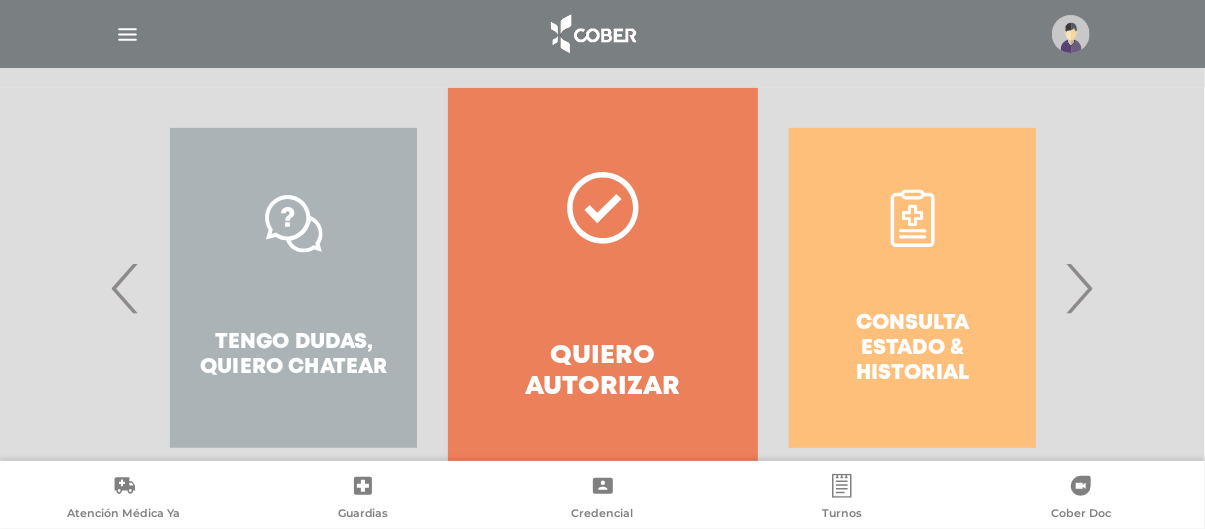 scroll, scrollTop: 474, scrollLeft: 0, axis: vertical 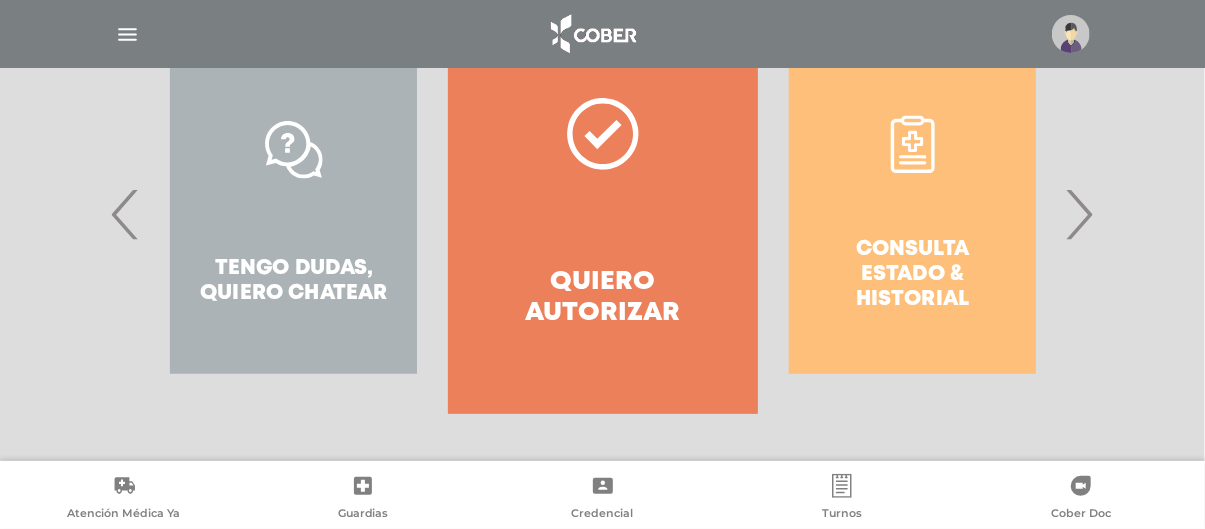 click on "›" at bounding box center (1079, 214) 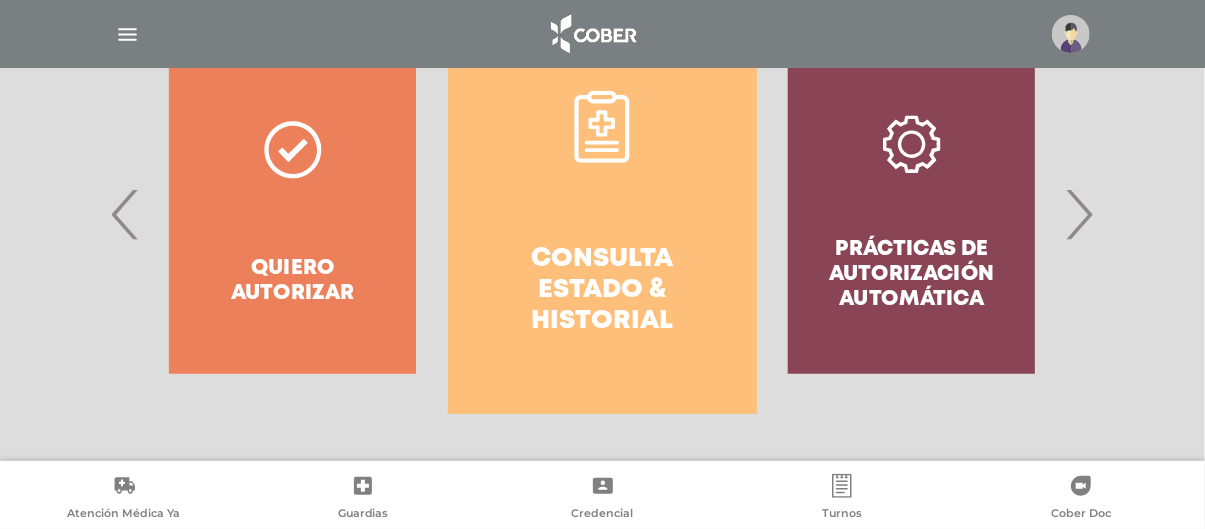 click on "›" at bounding box center (1079, 214) 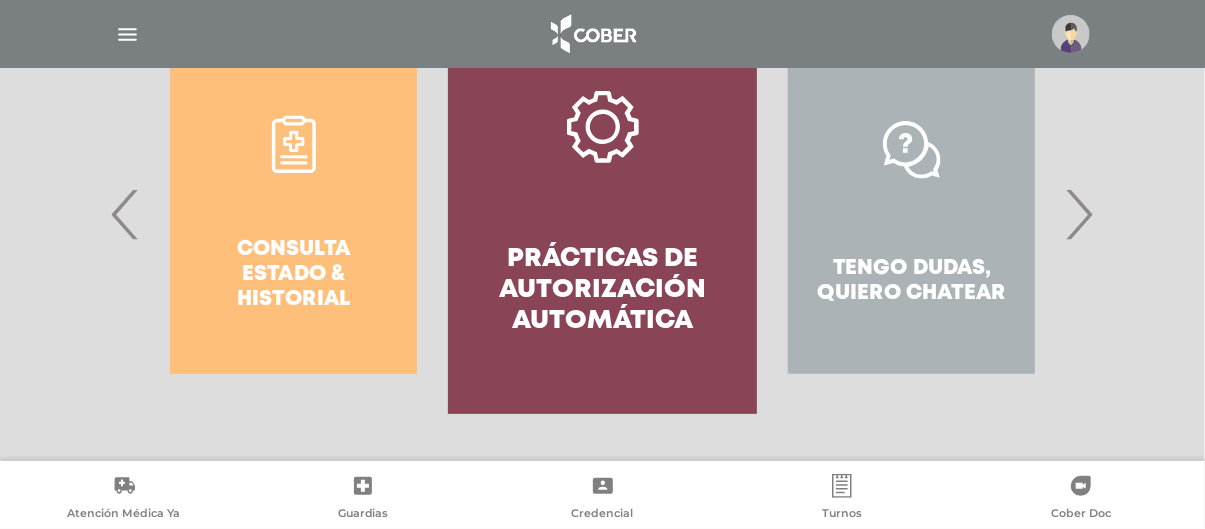 click on "›" at bounding box center (1079, 214) 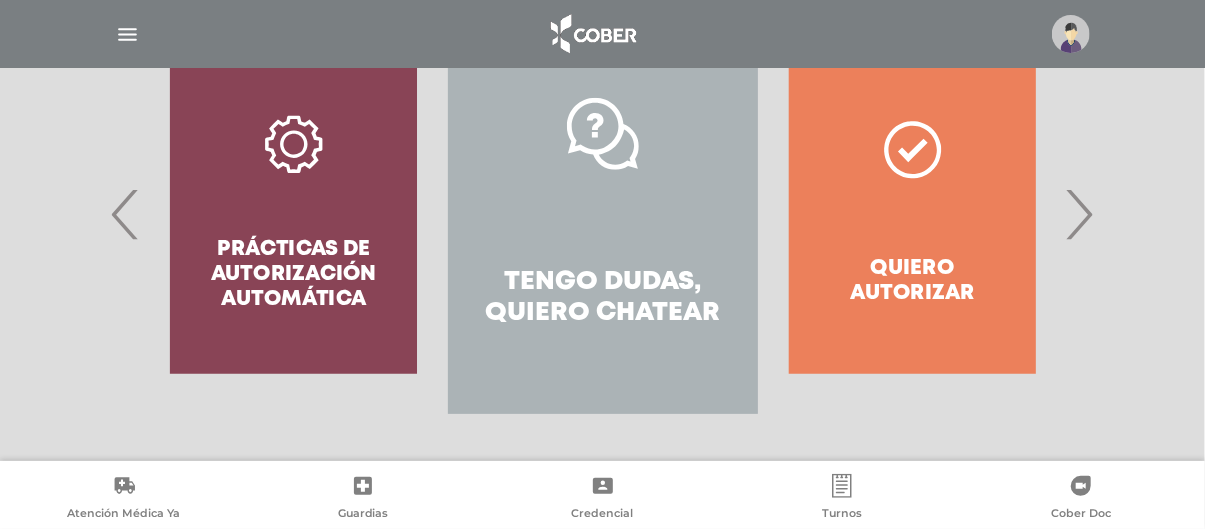 click on "›" at bounding box center (1079, 214) 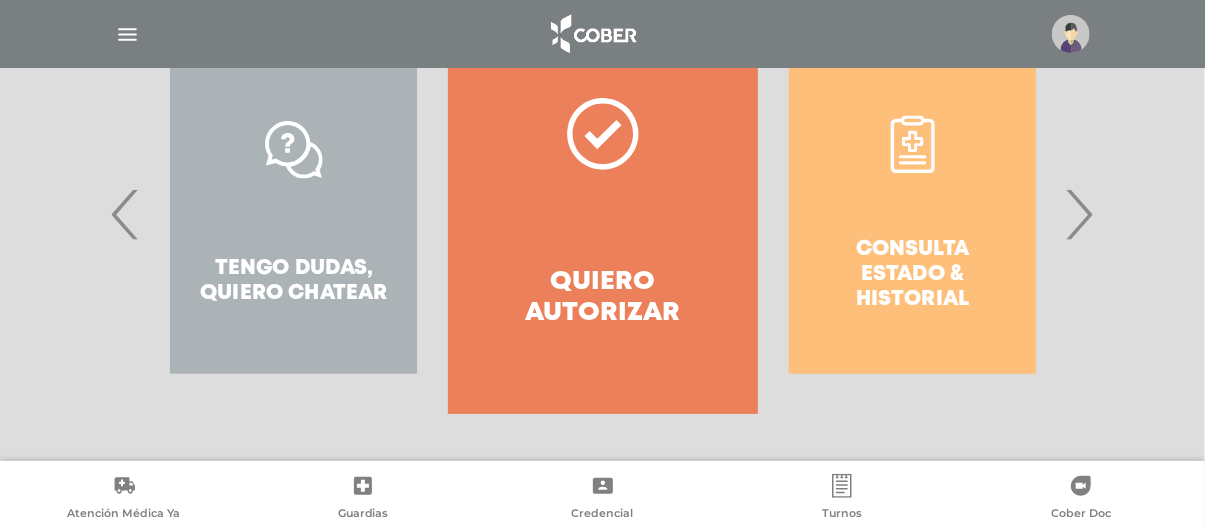 click on "Consulta estado & historial" at bounding box center [912, 214] 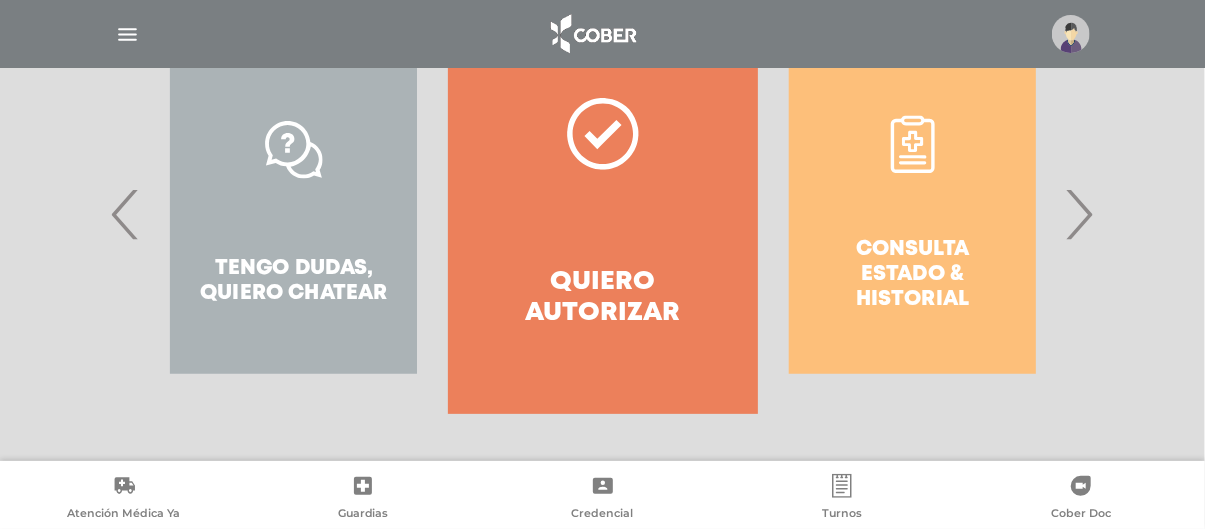 click on "Consulta estado & historial" at bounding box center [912, 214] 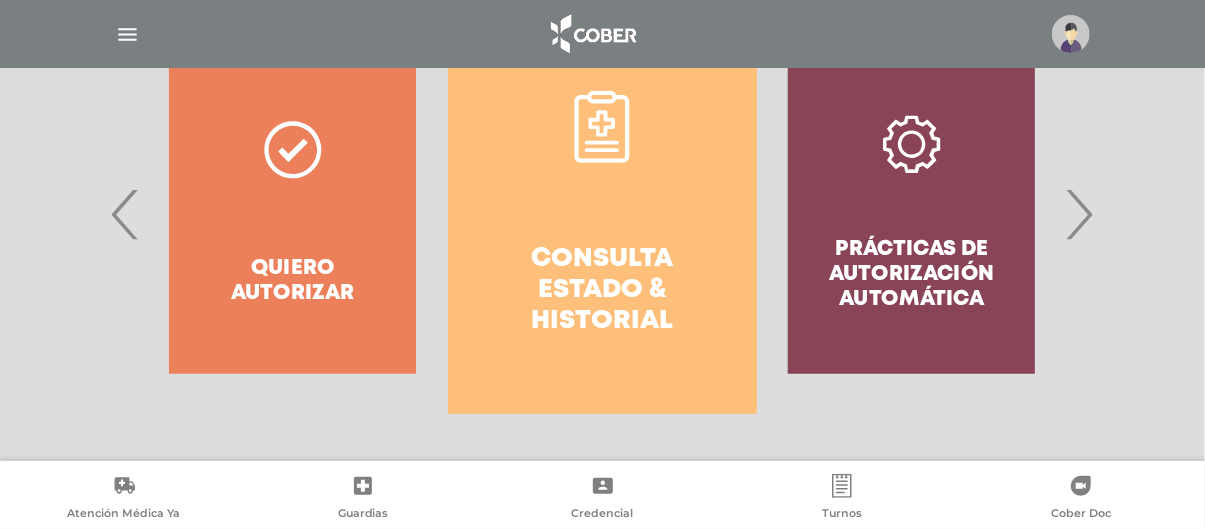 click on "Prácticas de autorización automática" at bounding box center (911, 214) 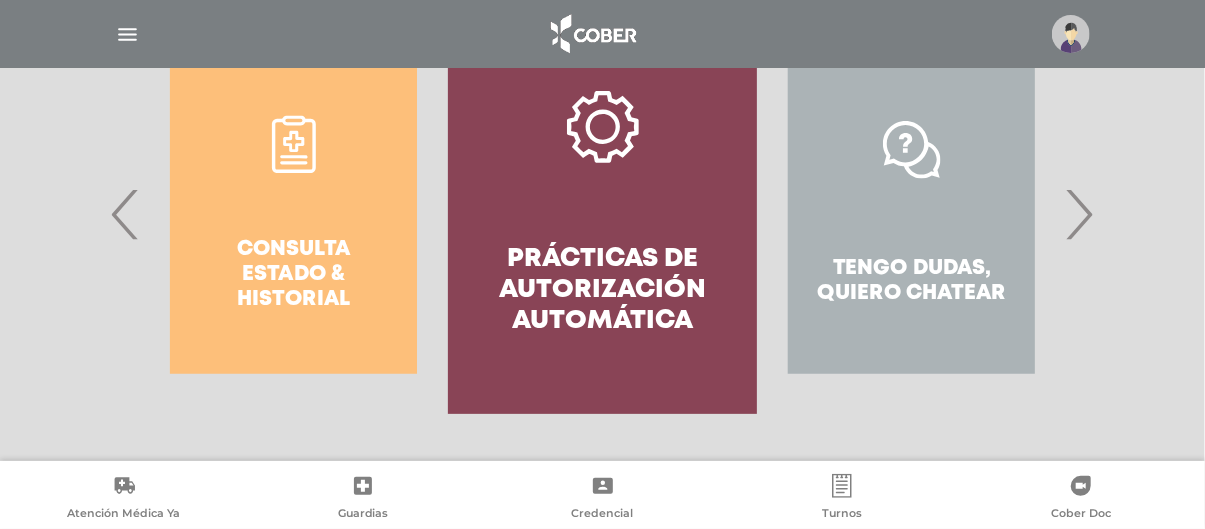click on "›" at bounding box center (1079, 214) 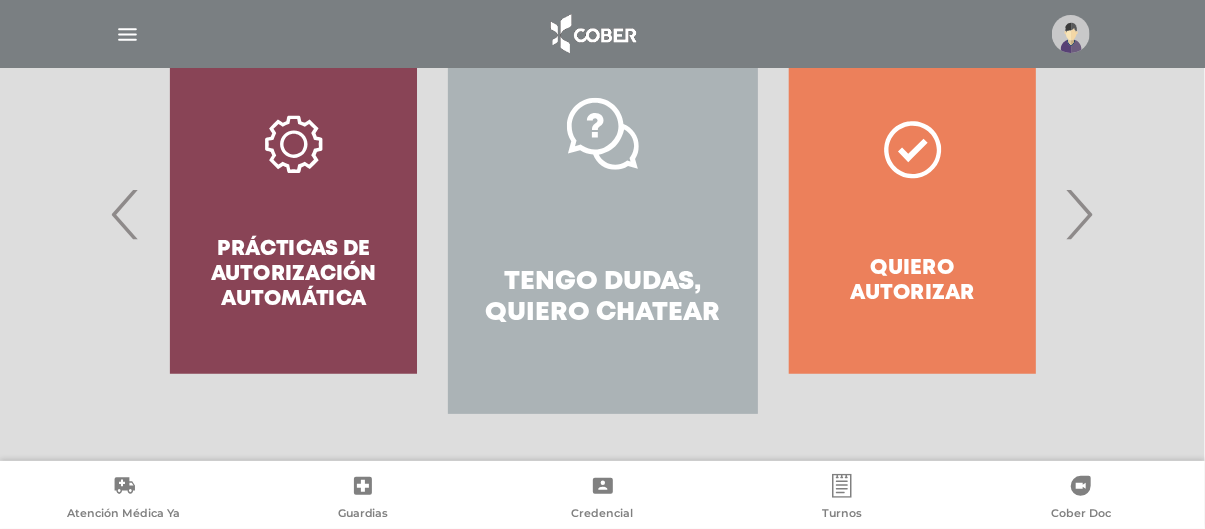 click on "›" at bounding box center [1079, 214] 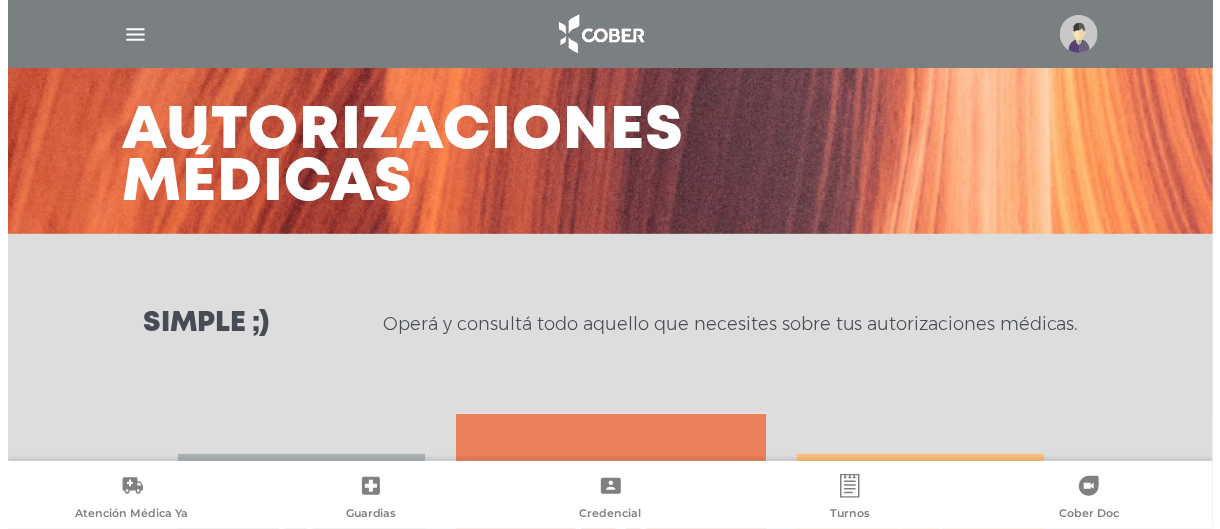 scroll, scrollTop: 474, scrollLeft: 0, axis: vertical 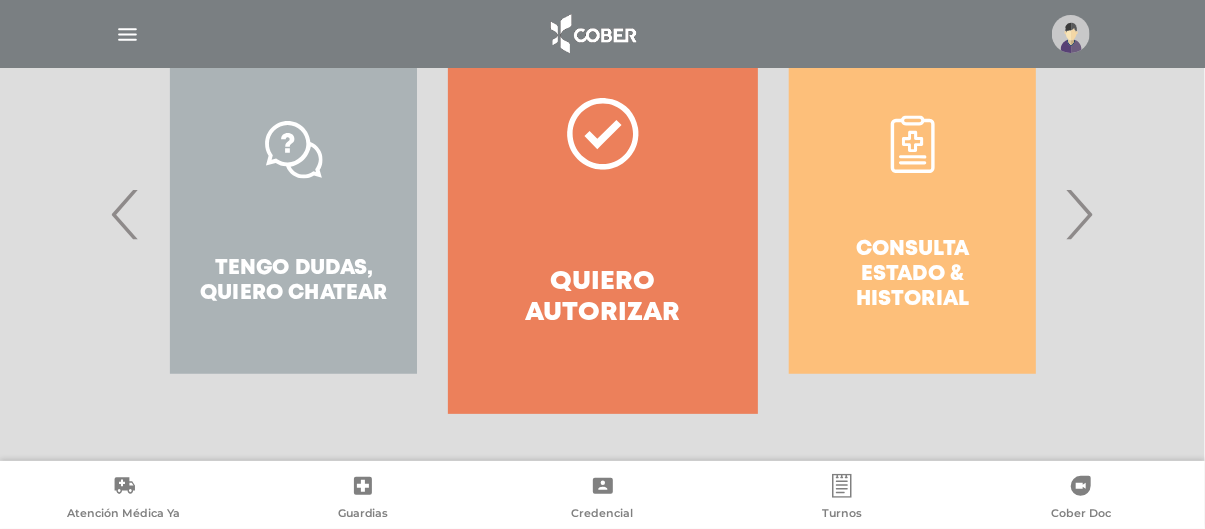 click at bounding box center (127, 34) 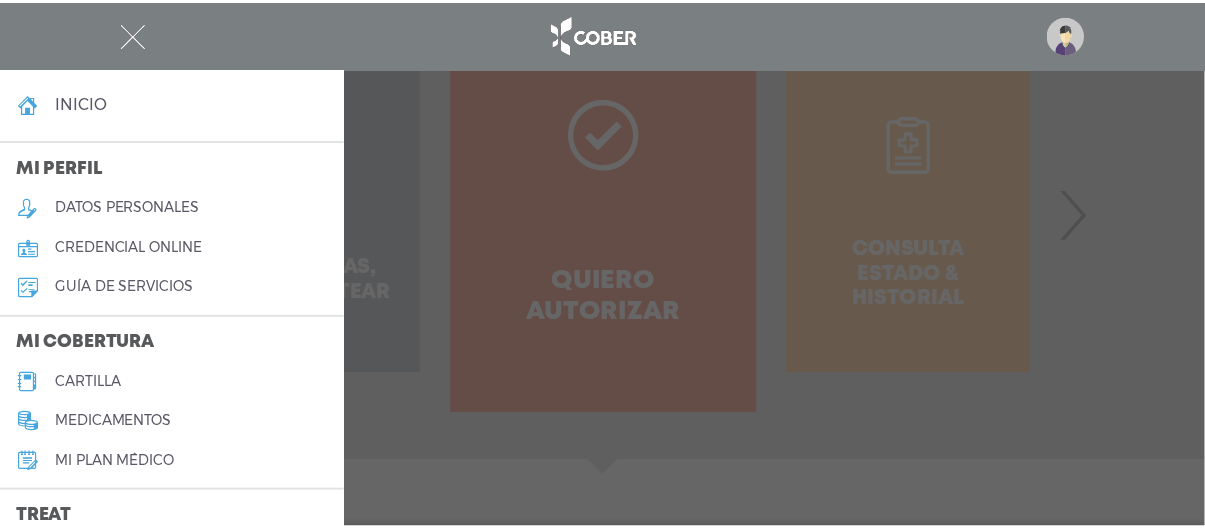 scroll, scrollTop: 300, scrollLeft: 0, axis: vertical 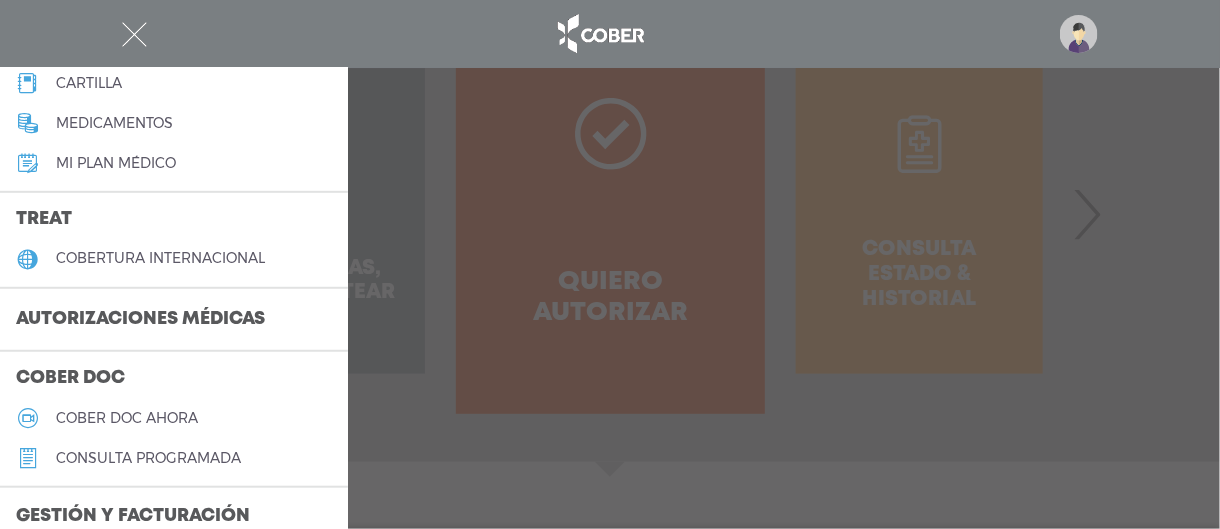 click on "Autorizaciones médicas" at bounding box center (140, 320) 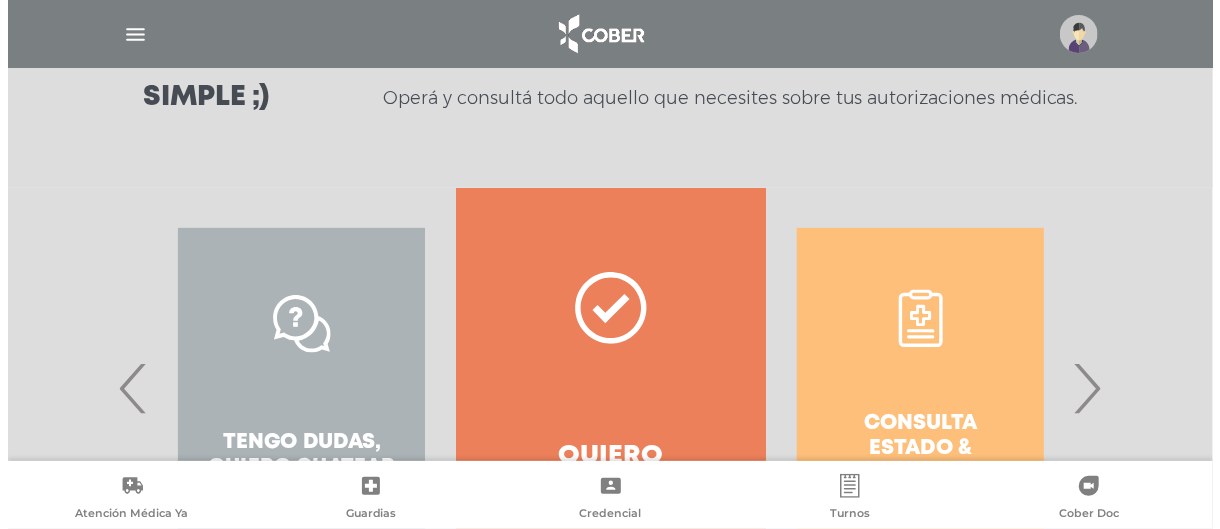 scroll, scrollTop: 474, scrollLeft: 0, axis: vertical 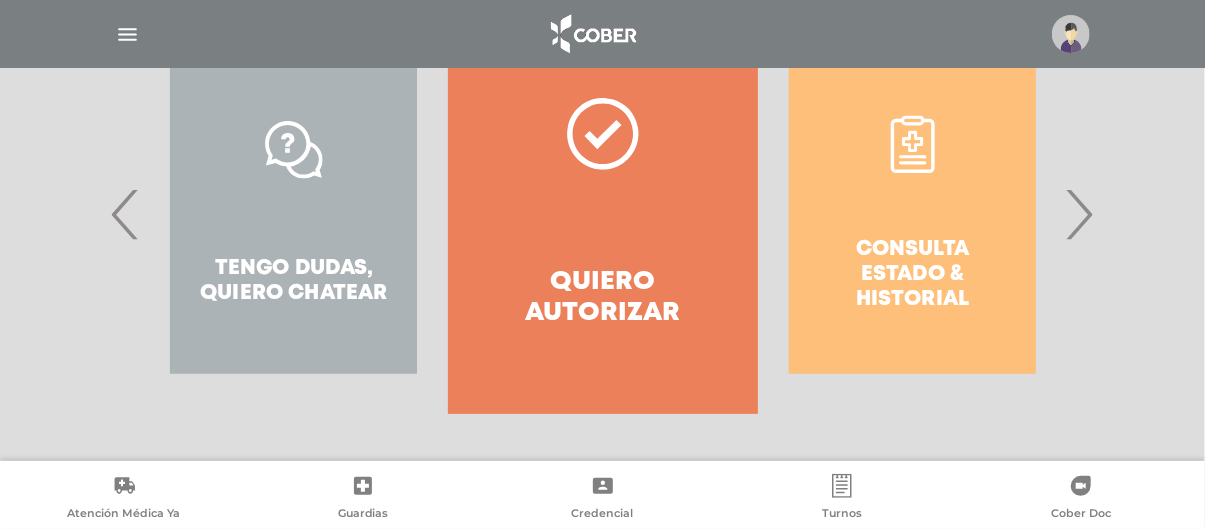 click on "Consulta estado & historial" at bounding box center [912, 214] 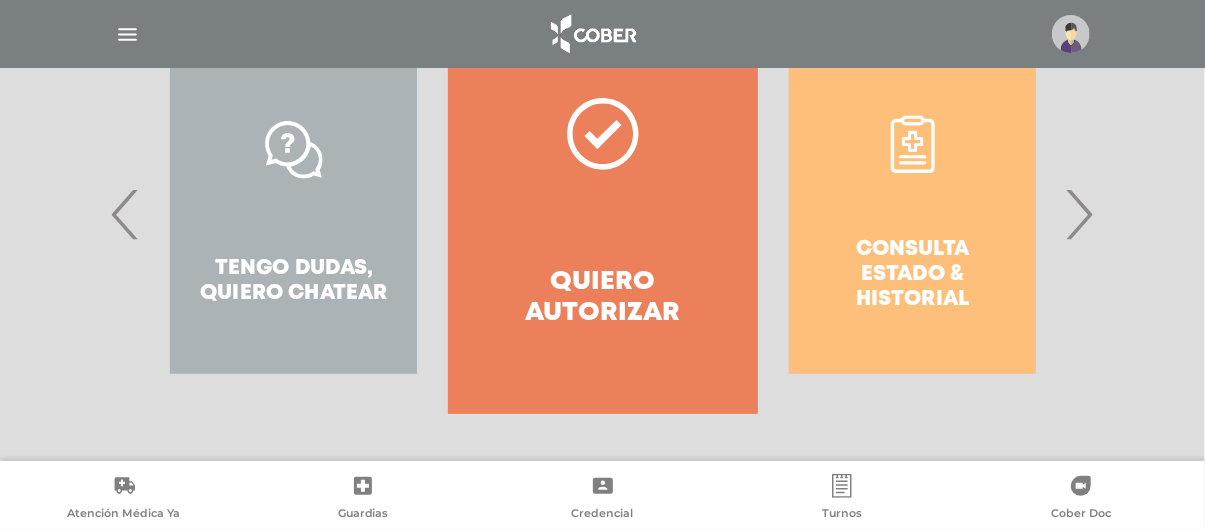 click on "Consulta estado & historial" at bounding box center (912, 214) 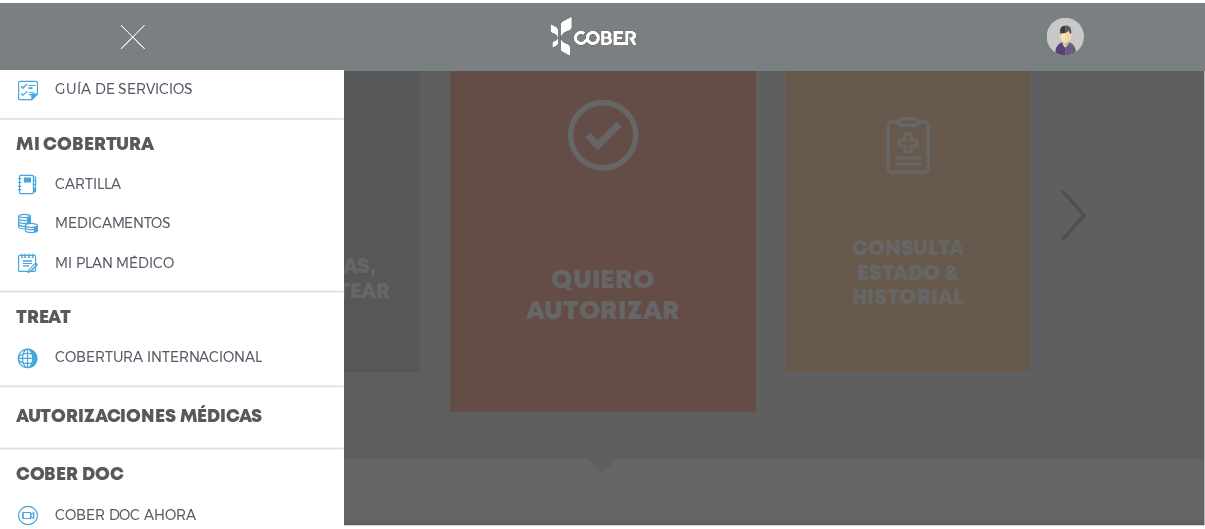 scroll, scrollTop: 400, scrollLeft: 0, axis: vertical 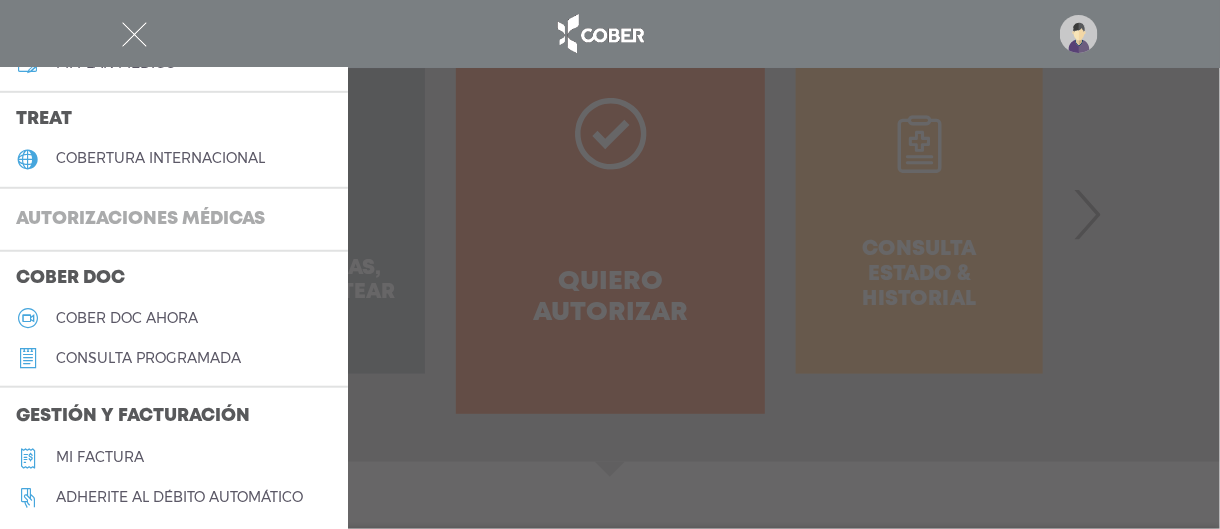 click on "Autorizaciones médicas" at bounding box center [140, 220] 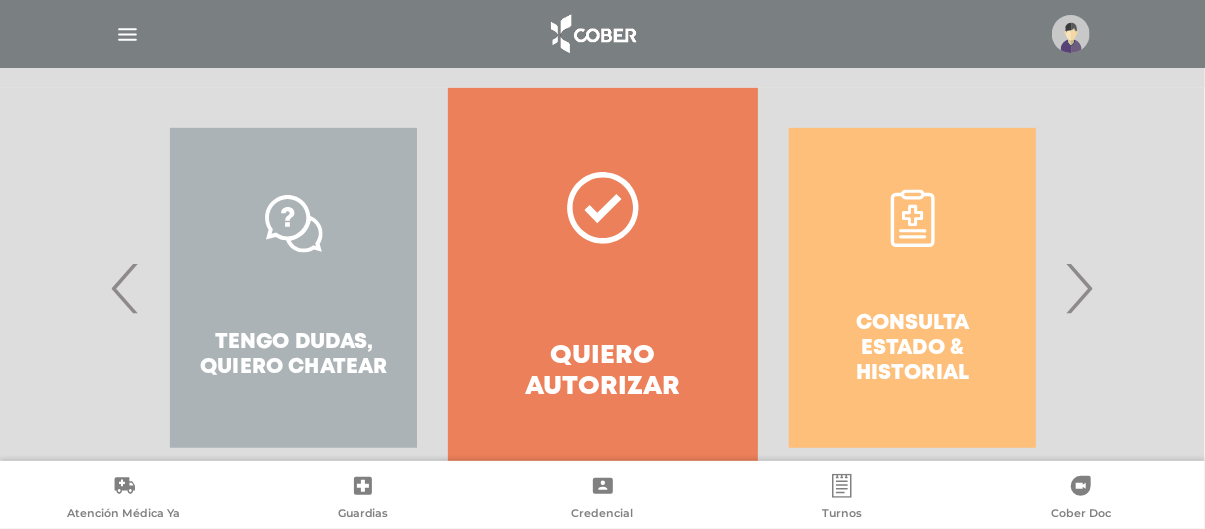 scroll, scrollTop: 474, scrollLeft: 0, axis: vertical 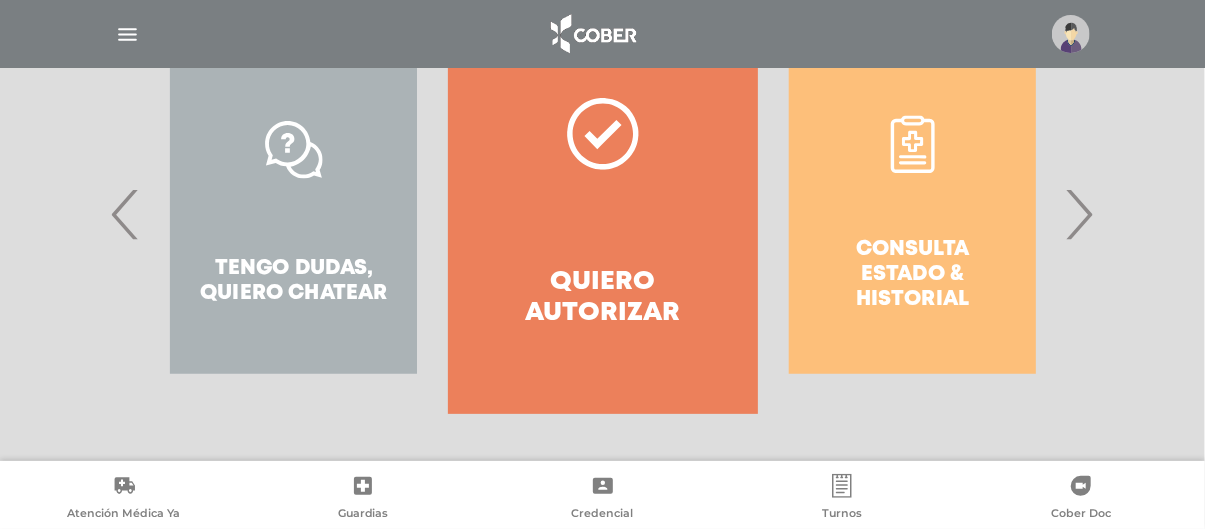click on "Consulta estado & historial" at bounding box center (912, 214) 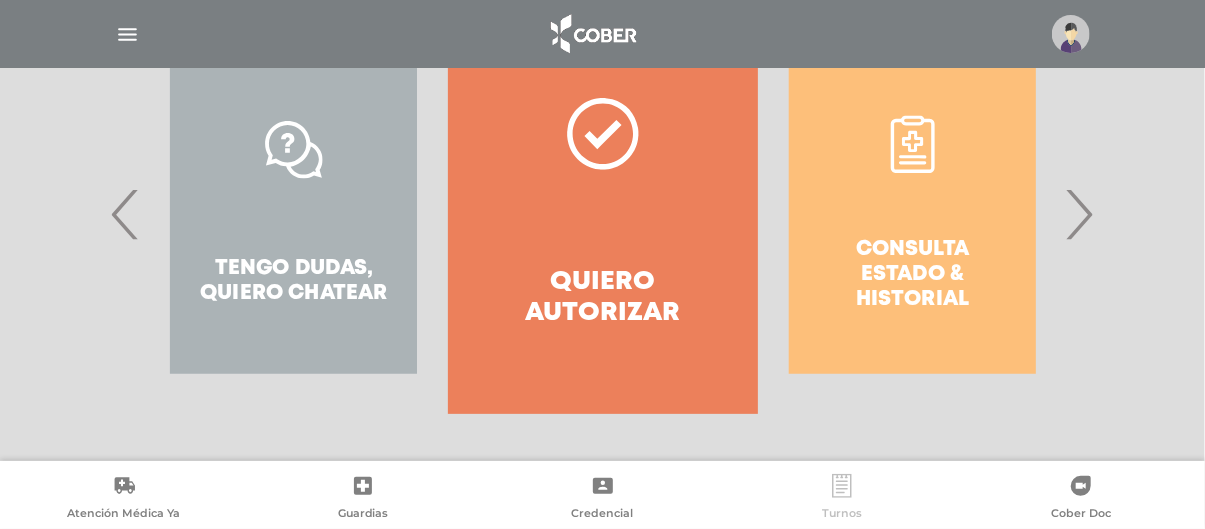 click 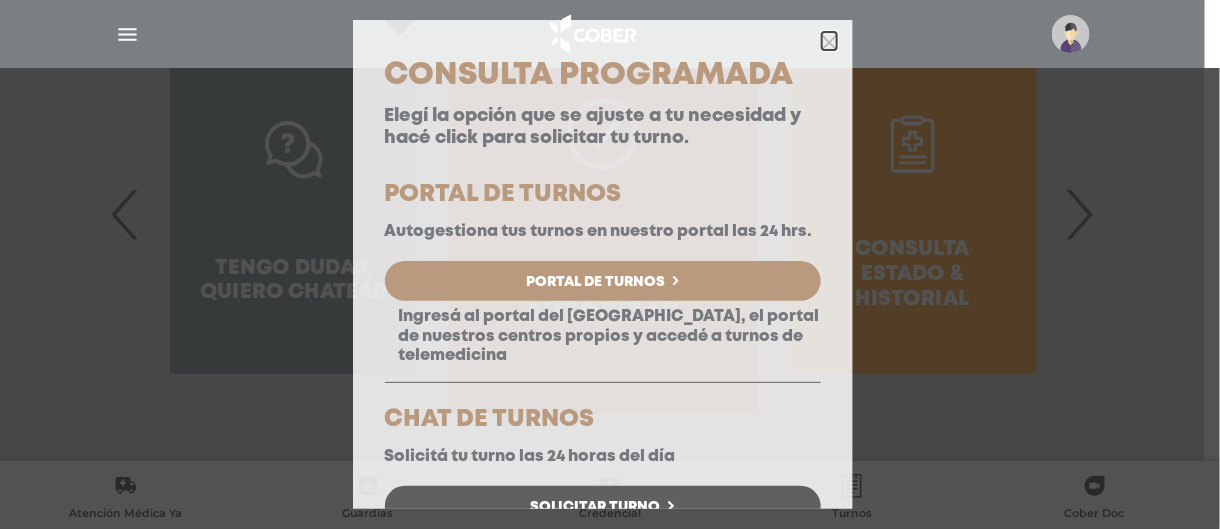 click 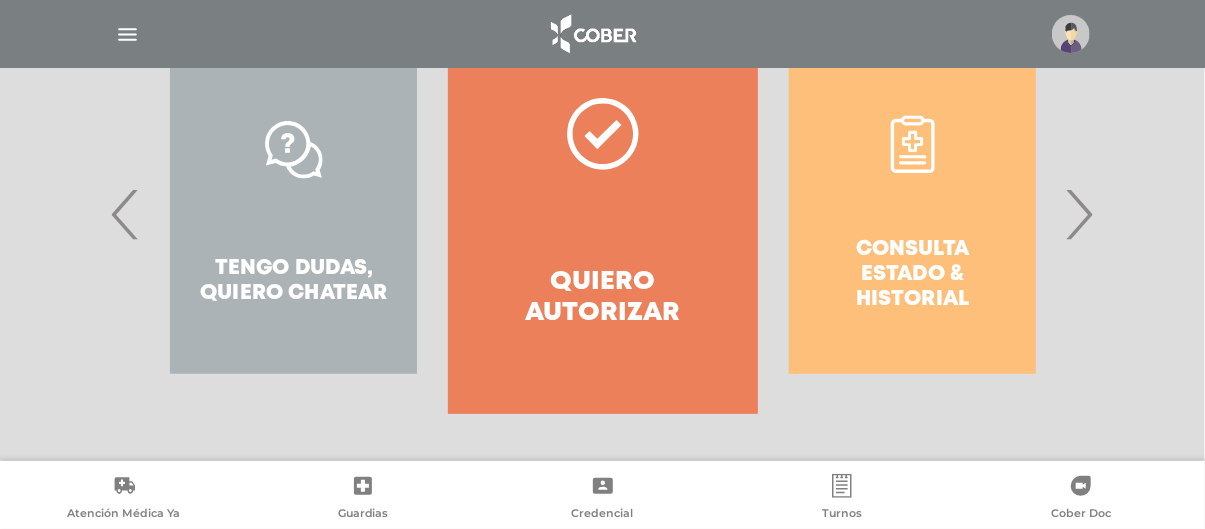 click on "Consulta estado & historial" at bounding box center [912, 214] 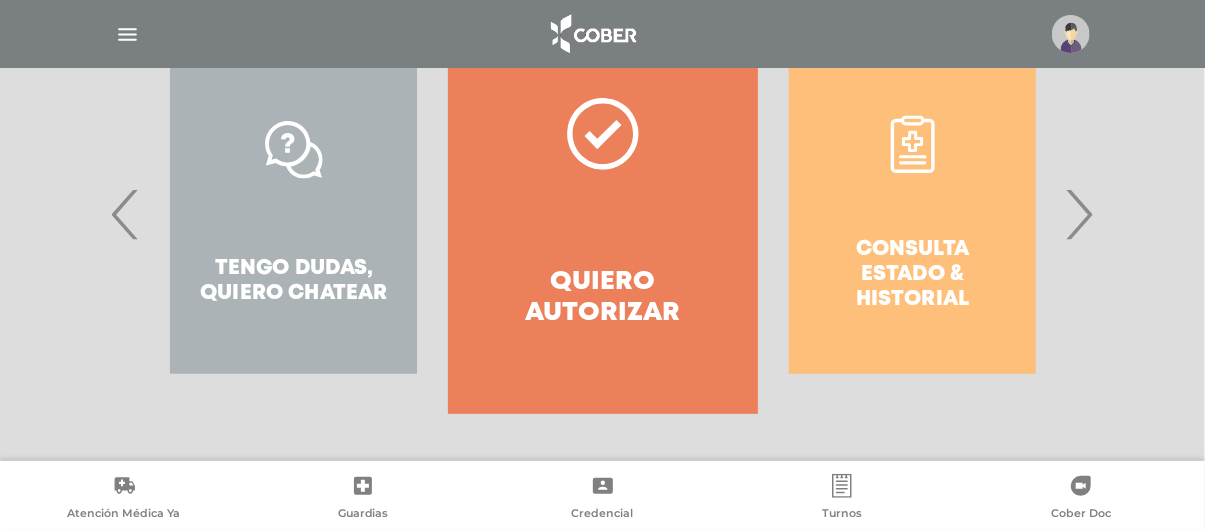 click on "›" at bounding box center (1079, 214) 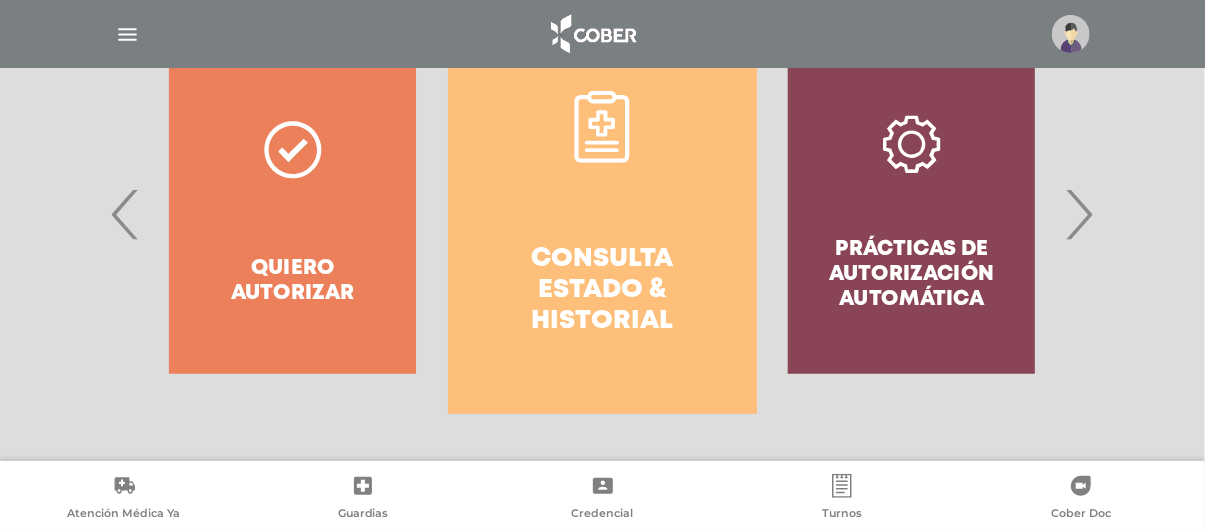 click on "›" at bounding box center [1079, 214] 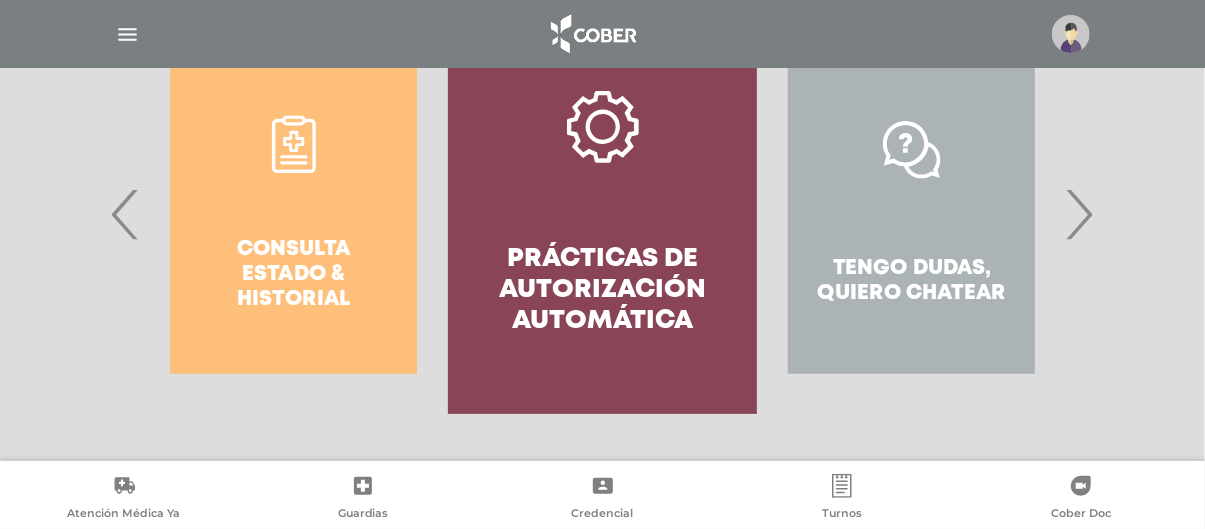 click on "›" at bounding box center [1079, 214] 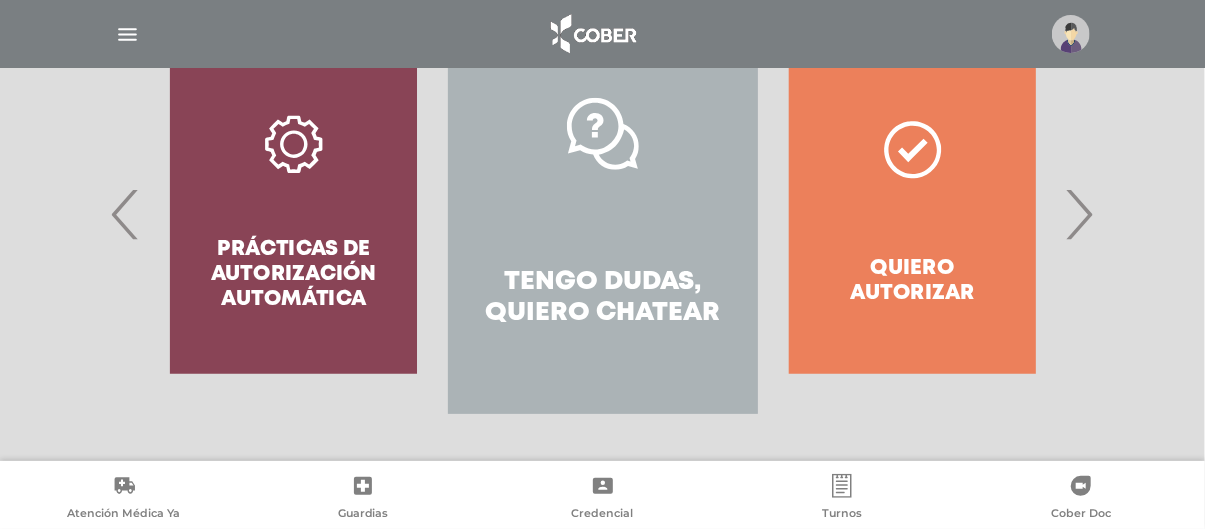 click on "›" at bounding box center (1079, 214) 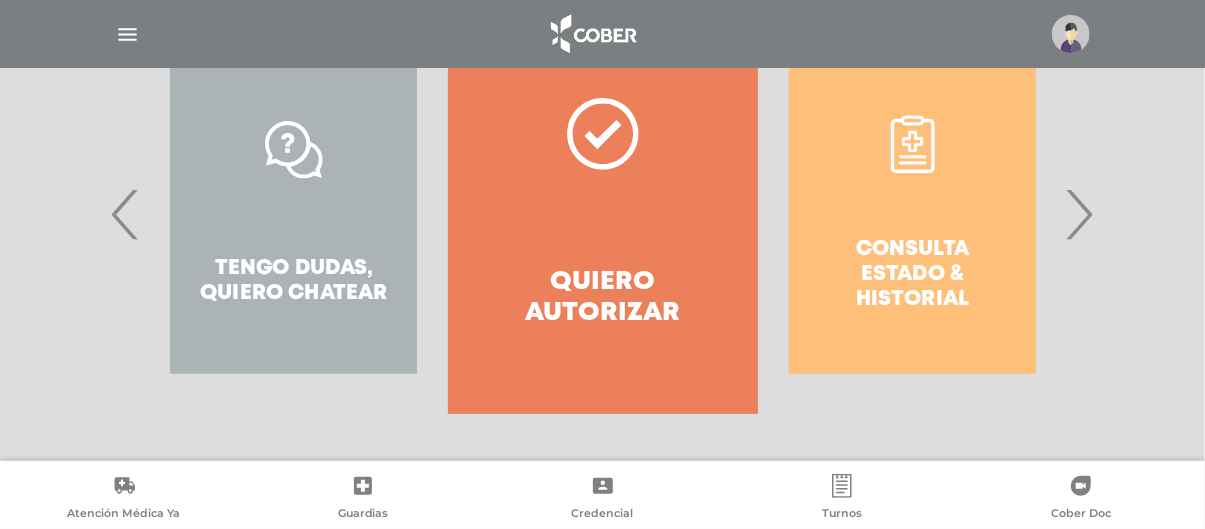 click on "Quiero autorizar" at bounding box center [602, 298] 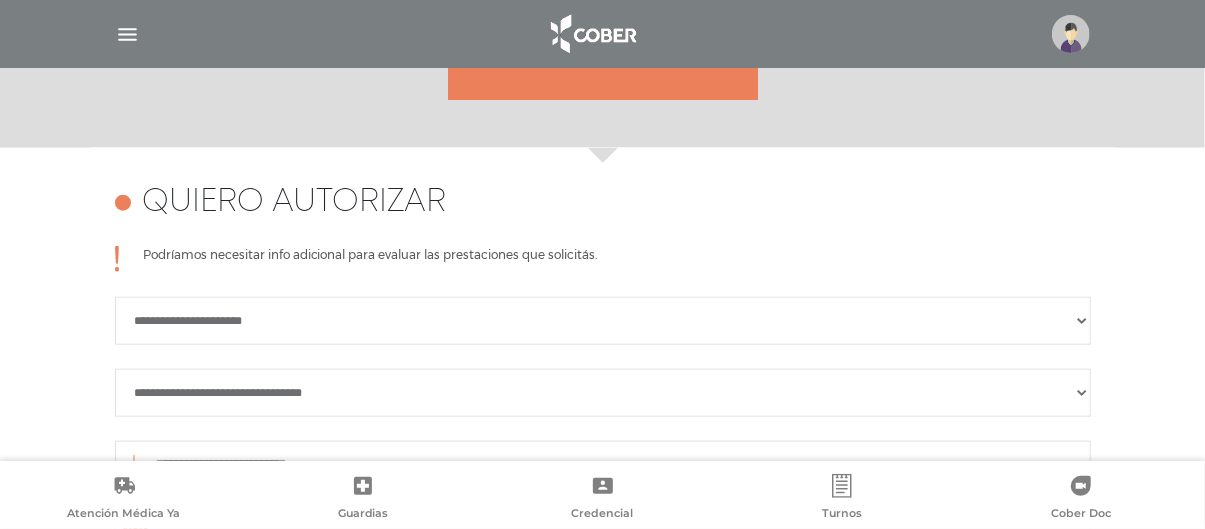 scroll, scrollTop: 488, scrollLeft: 0, axis: vertical 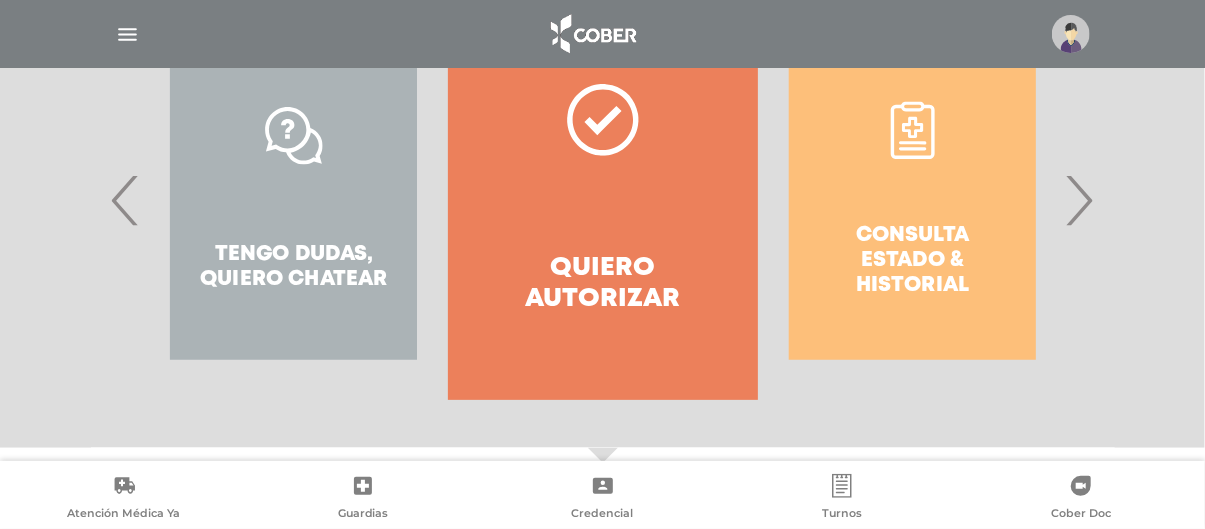 click on "Consulta estado & historial" at bounding box center (912, 200) 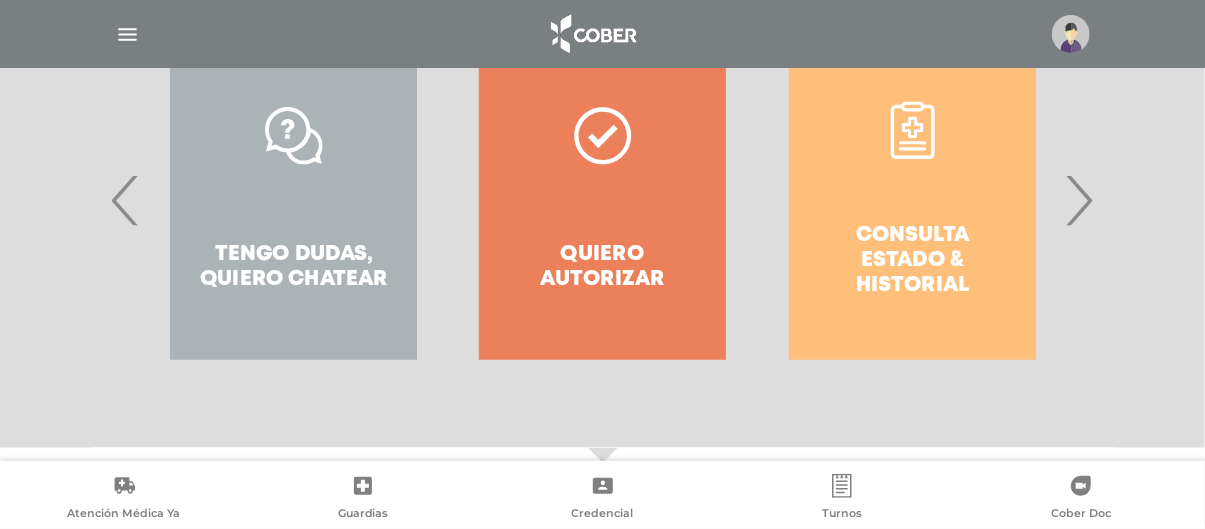 click 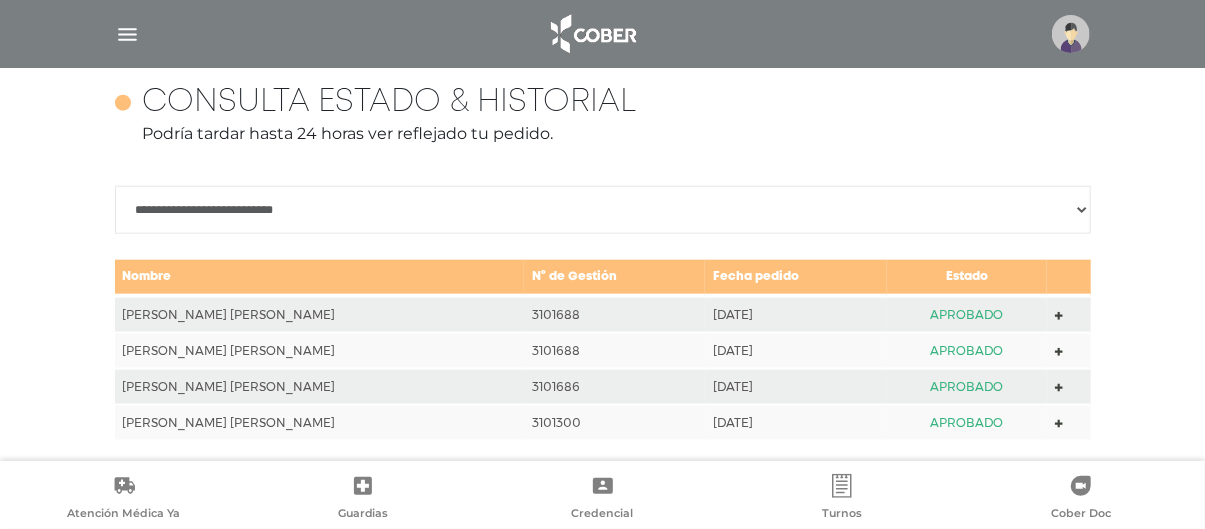 scroll, scrollTop: 903, scrollLeft: 0, axis: vertical 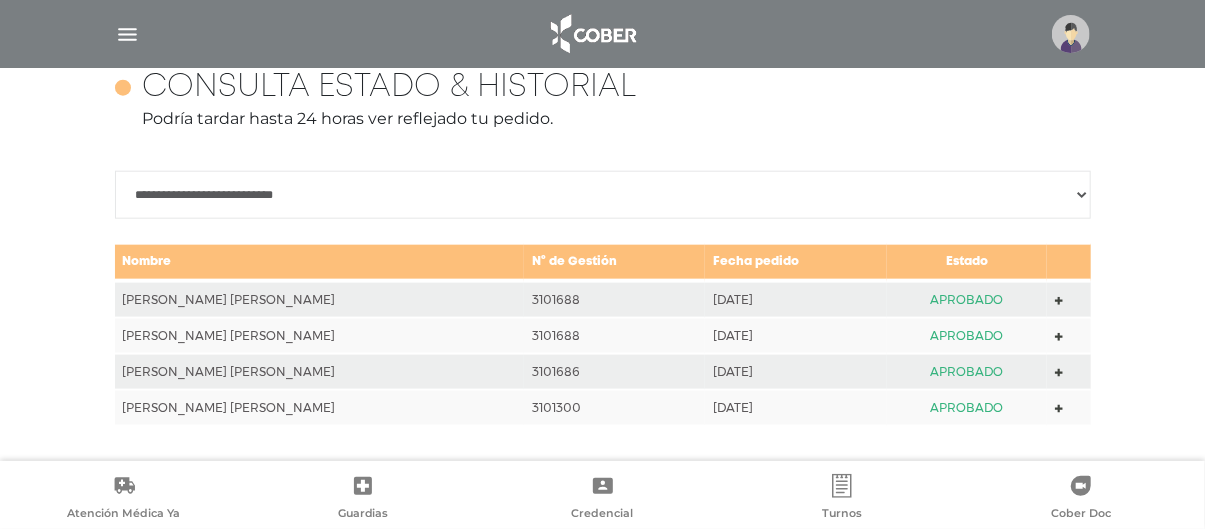 click on "**********" at bounding box center [603, 195] 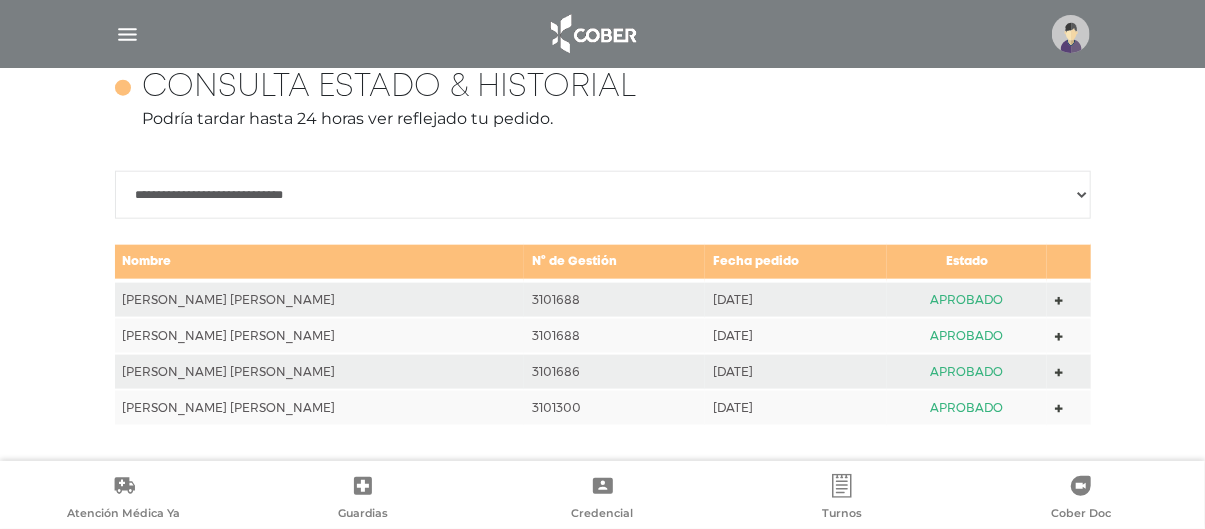 click on "**********" at bounding box center [603, 195] 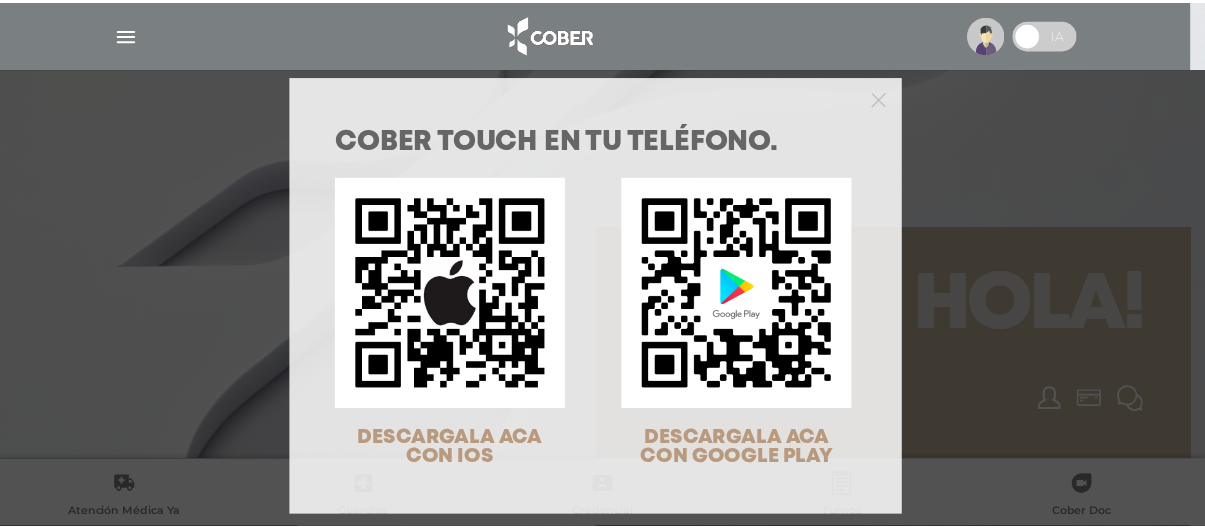 scroll, scrollTop: 0, scrollLeft: 0, axis: both 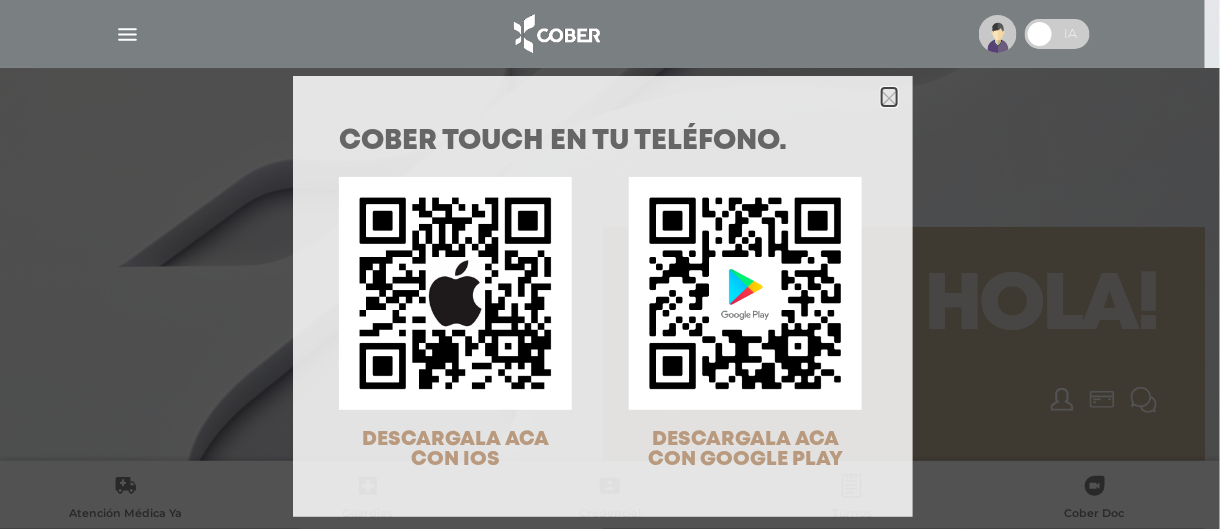 click 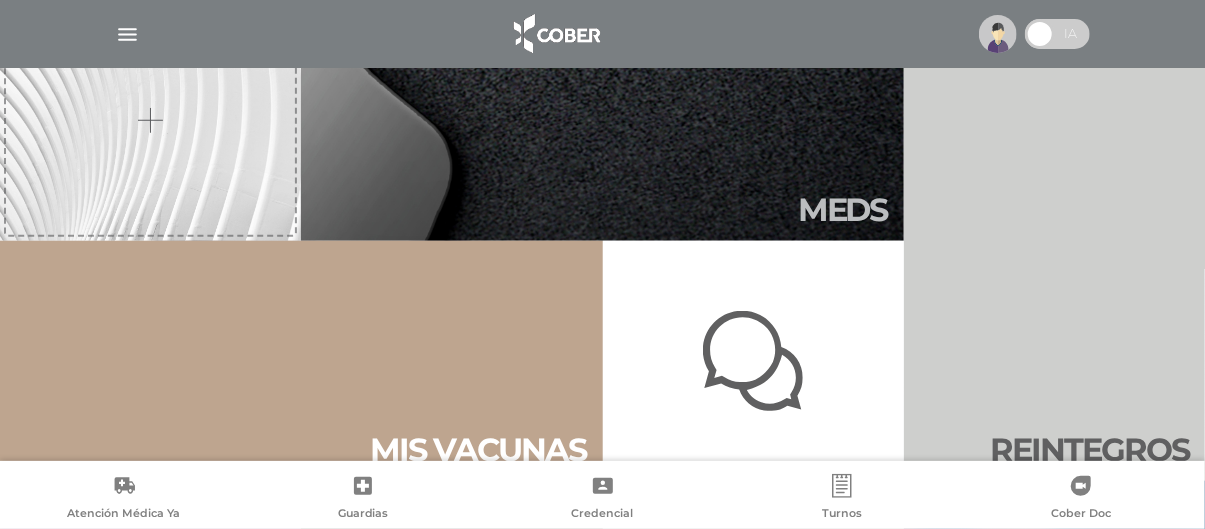 scroll, scrollTop: 400, scrollLeft: 0, axis: vertical 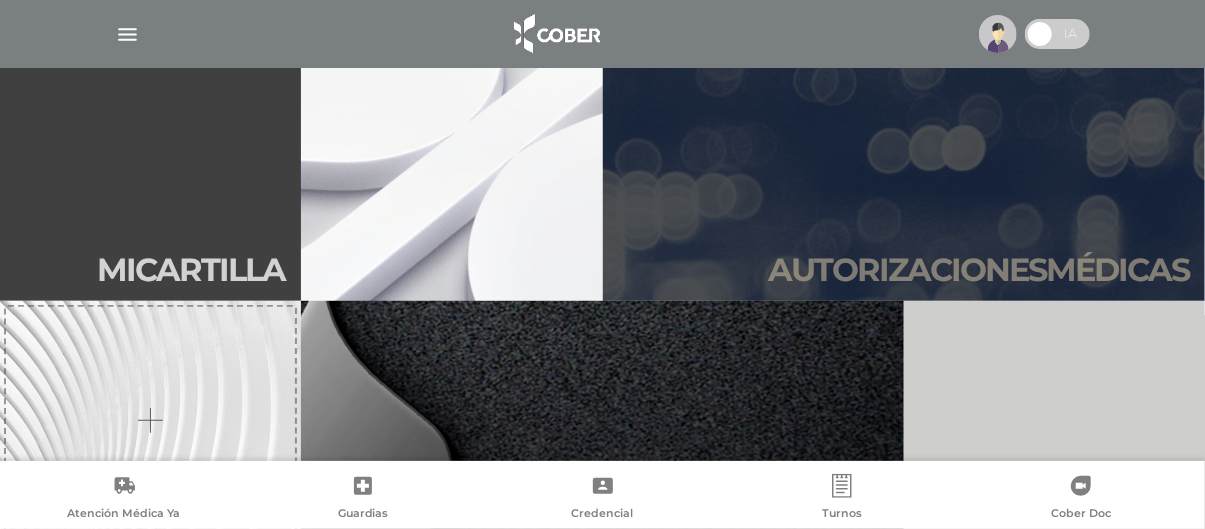 click on "Autori zaciones  médicas" at bounding box center [978, 270] 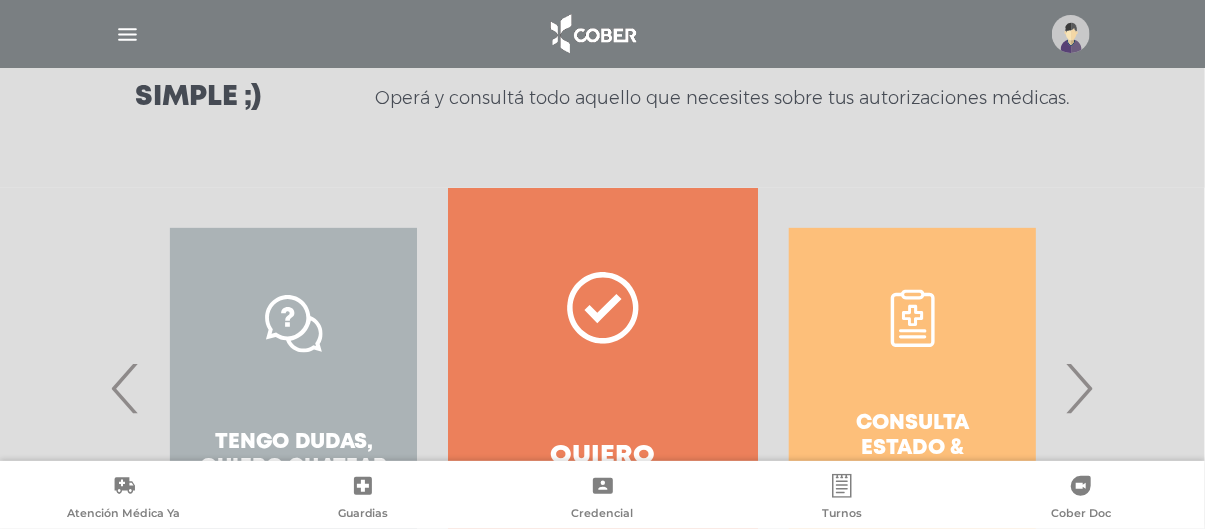 scroll, scrollTop: 474, scrollLeft: 0, axis: vertical 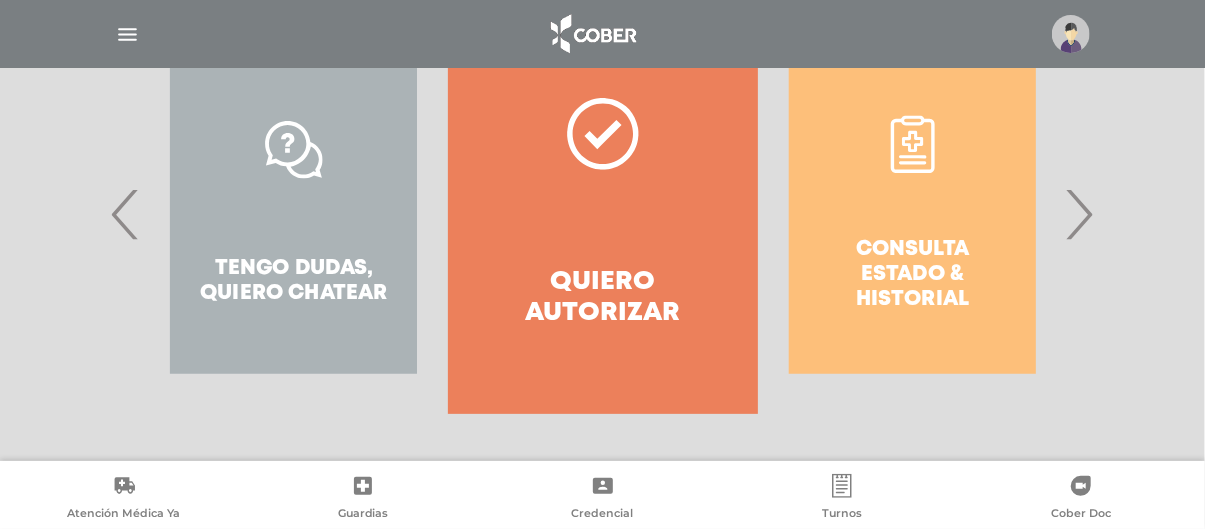 click on "Consulta estado & historial" at bounding box center [912, 214] 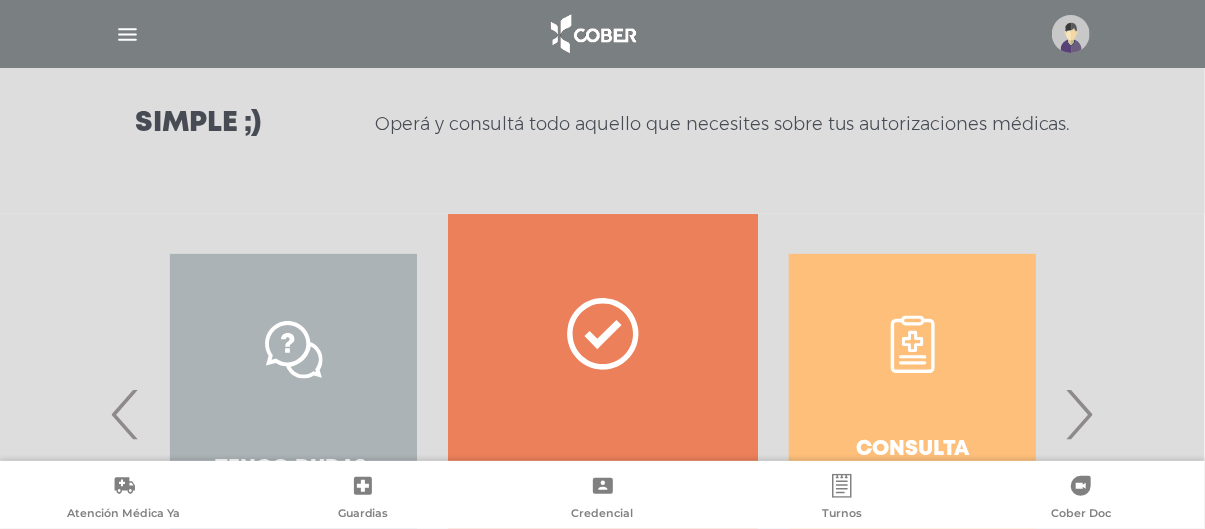 scroll, scrollTop: 474, scrollLeft: 0, axis: vertical 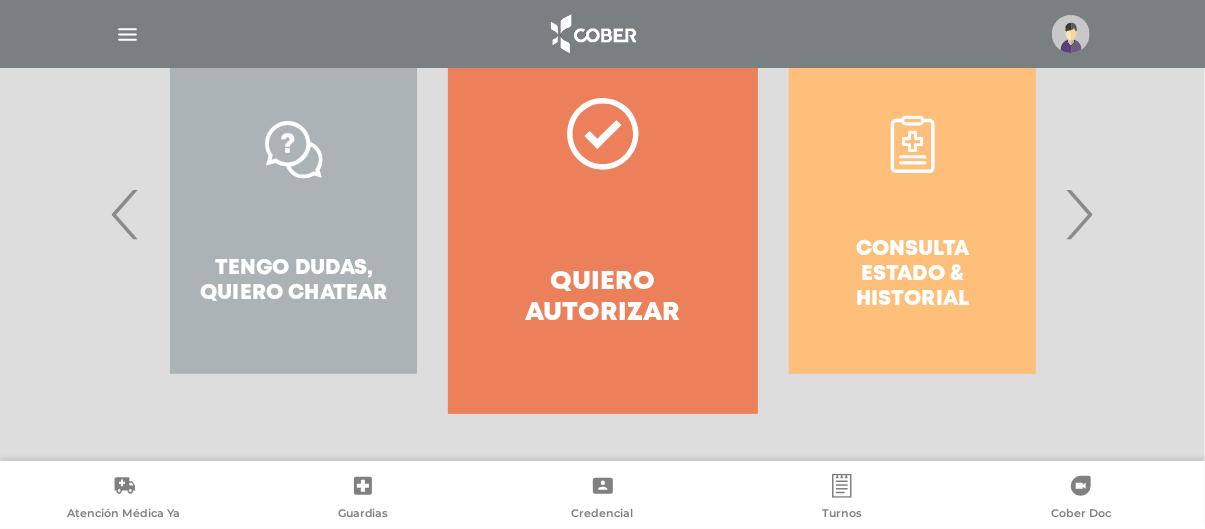 click on "Consulta estado & historial" at bounding box center [912, 214] 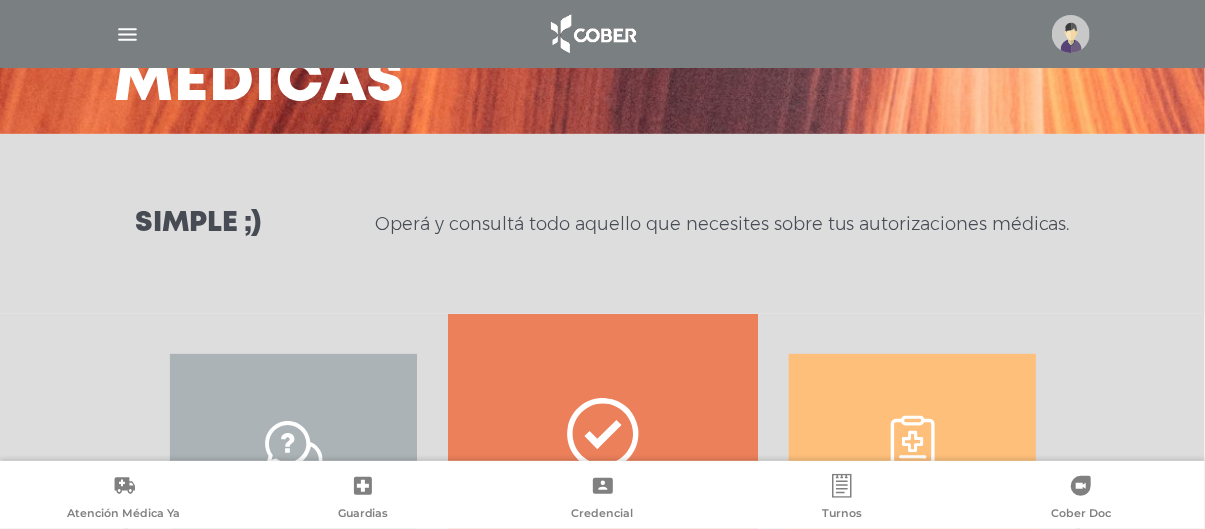scroll, scrollTop: 374, scrollLeft: 0, axis: vertical 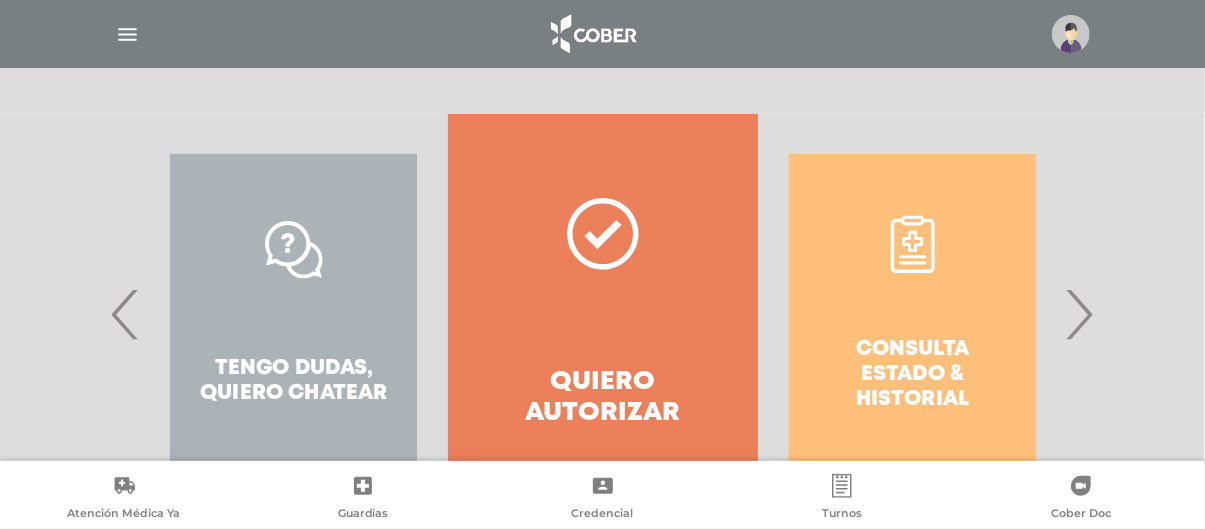 click on "Consulta estado & historial" at bounding box center (912, 314) 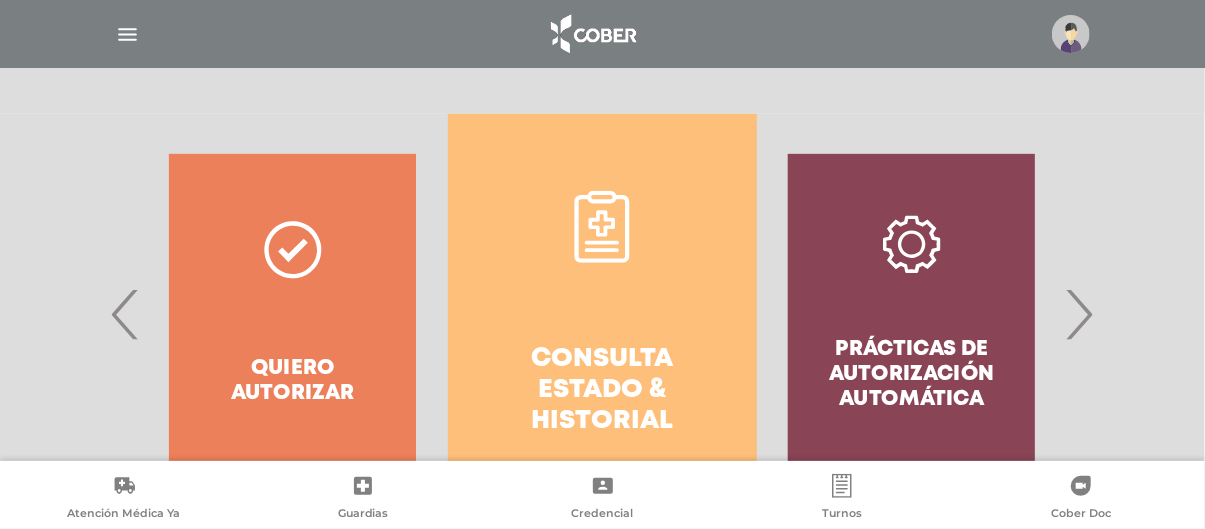 click on "›" at bounding box center [1079, 314] 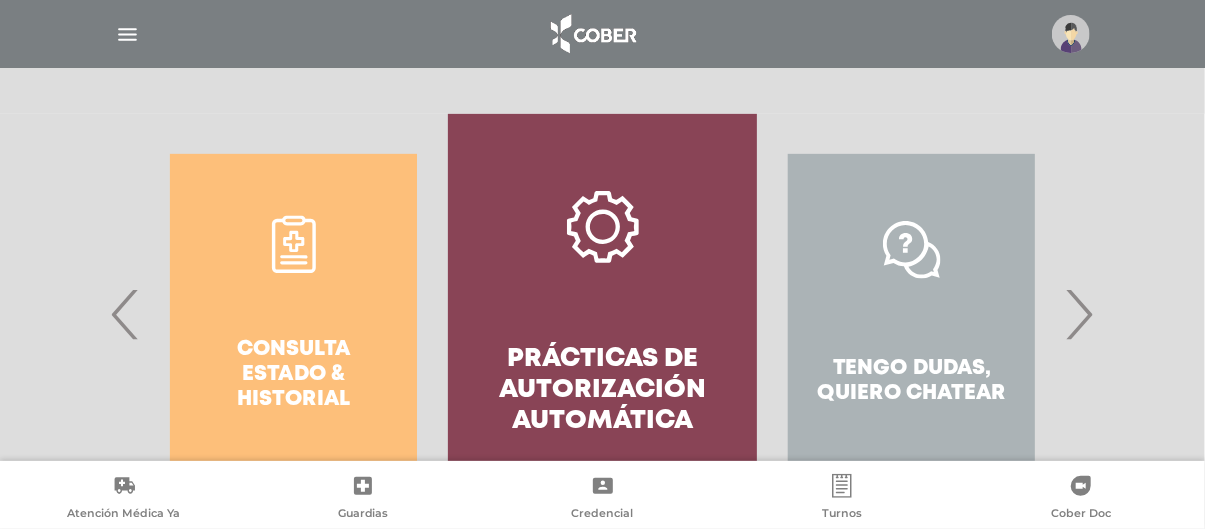click on "›" at bounding box center (1079, 314) 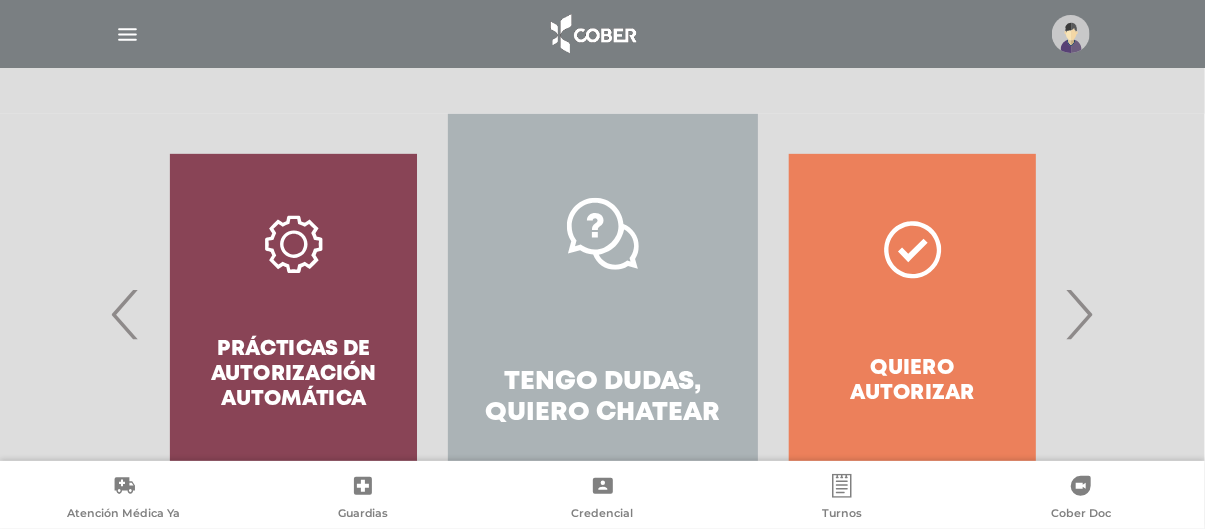 click on "›" at bounding box center (1079, 314) 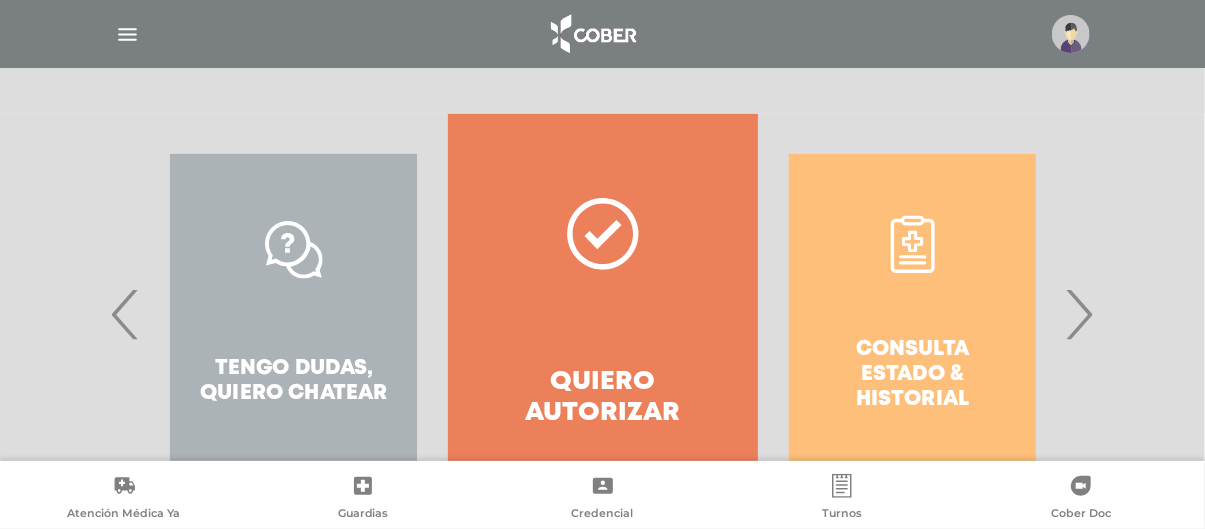 click on "Consulta estado & historial" at bounding box center [912, 314] 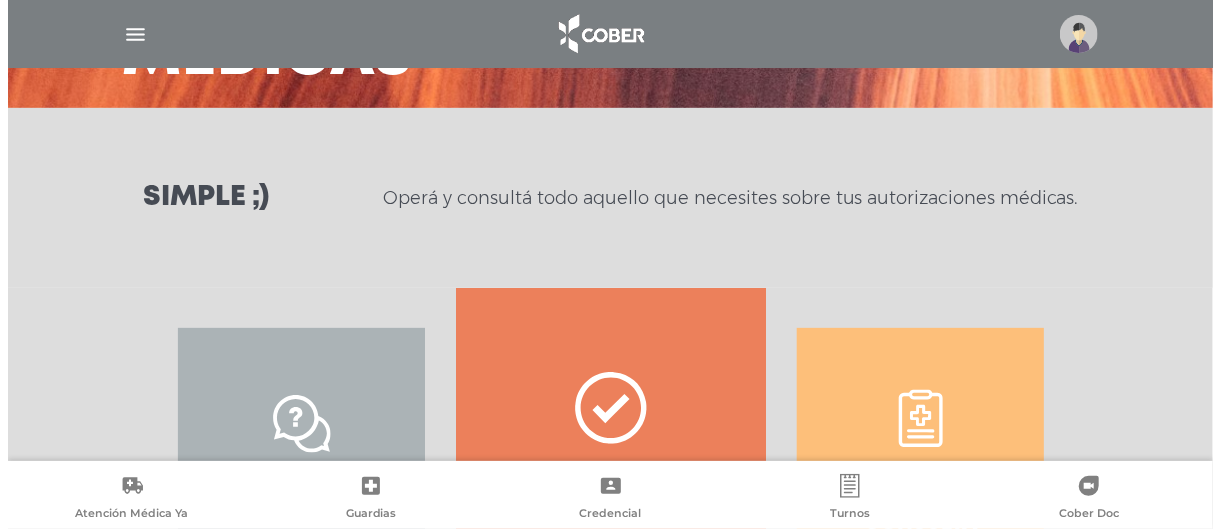 scroll, scrollTop: 474, scrollLeft: 0, axis: vertical 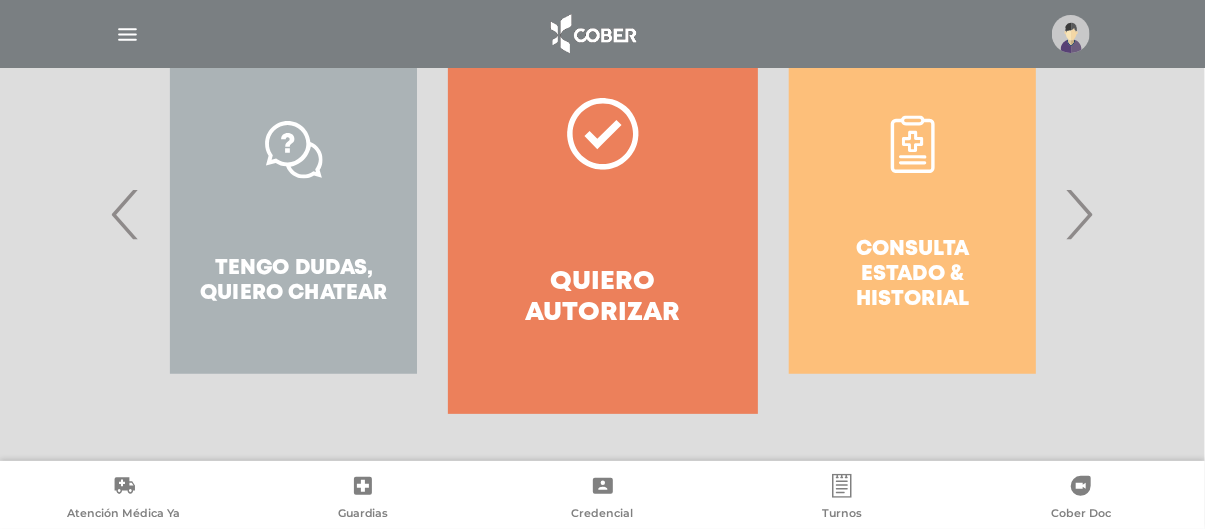 click on "Consulta estado & historial" at bounding box center (912, 214) 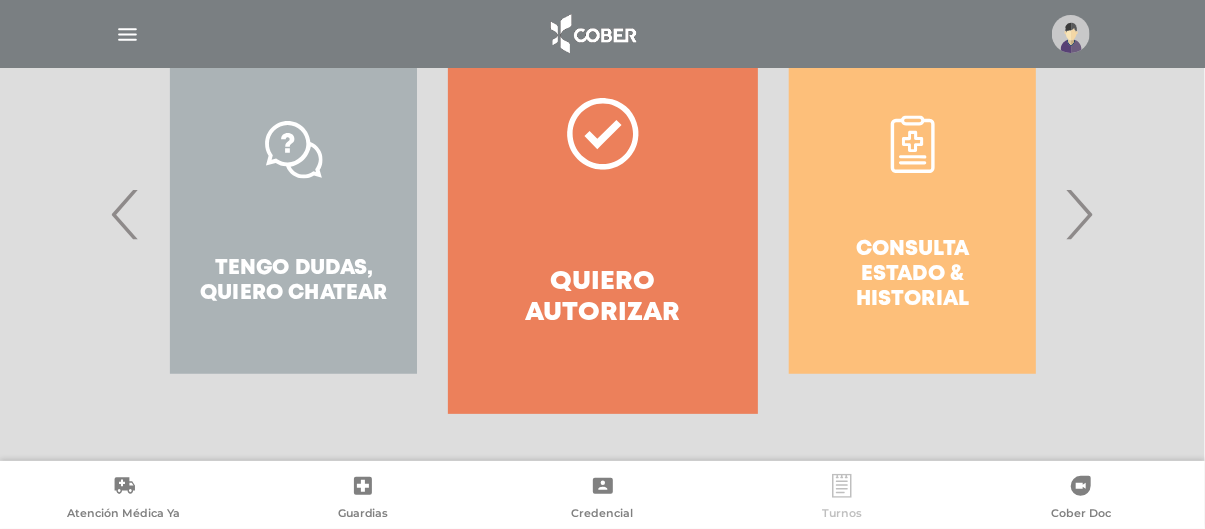 click 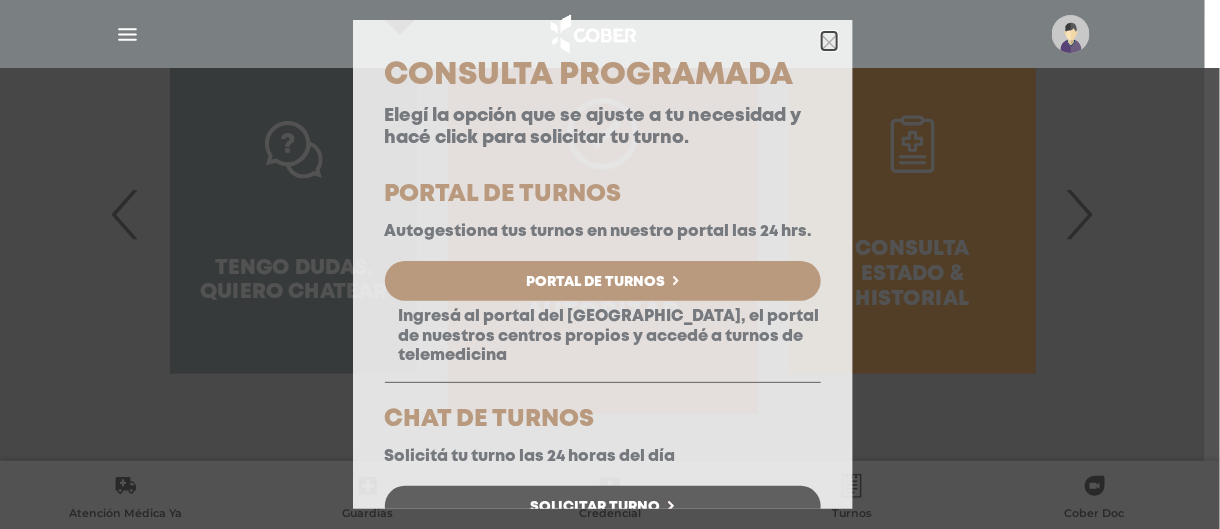 click at bounding box center (829, 41) 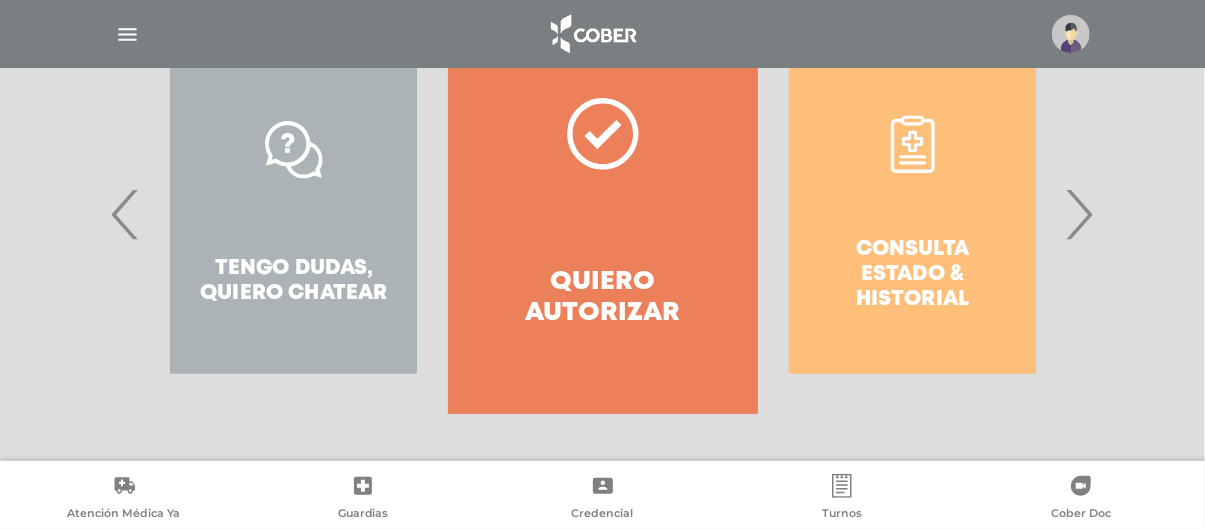 click at bounding box center (127, 34) 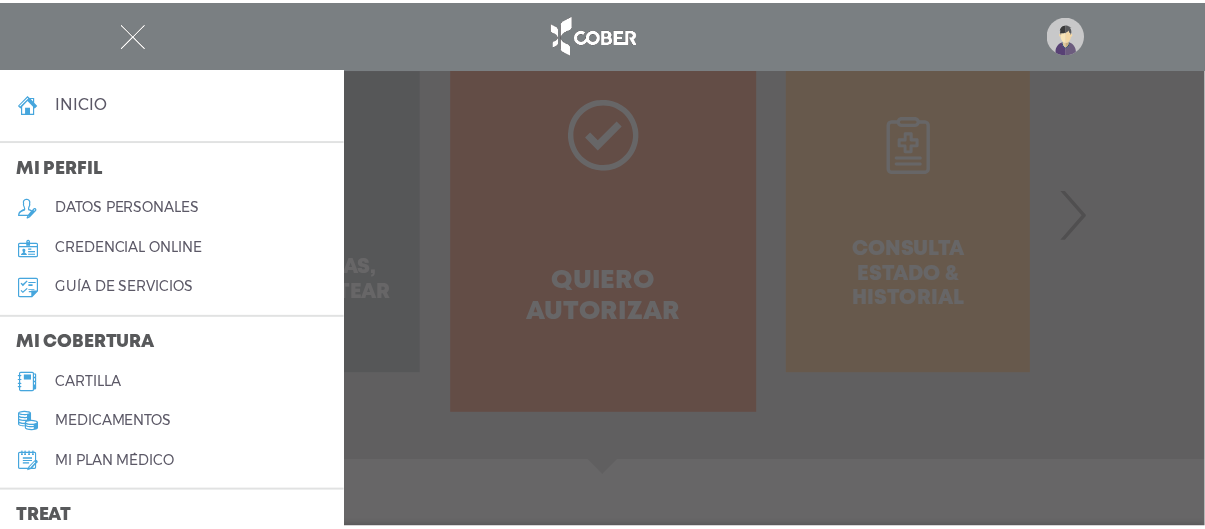 scroll, scrollTop: 300, scrollLeft: 0, axis: vertical 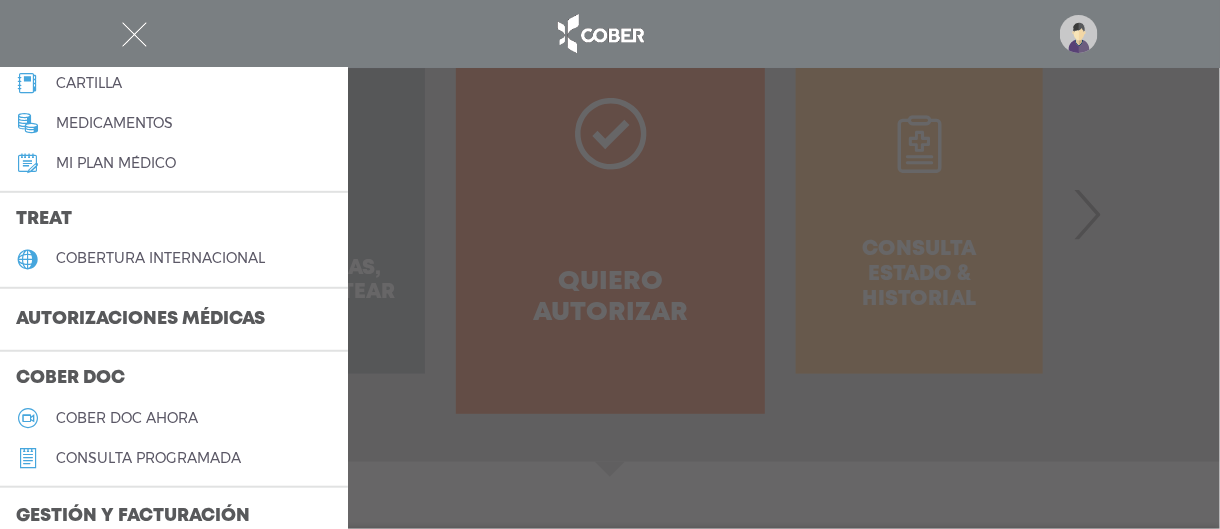 click on "Autorizaciones médicas" at bounding box center [140, 320] 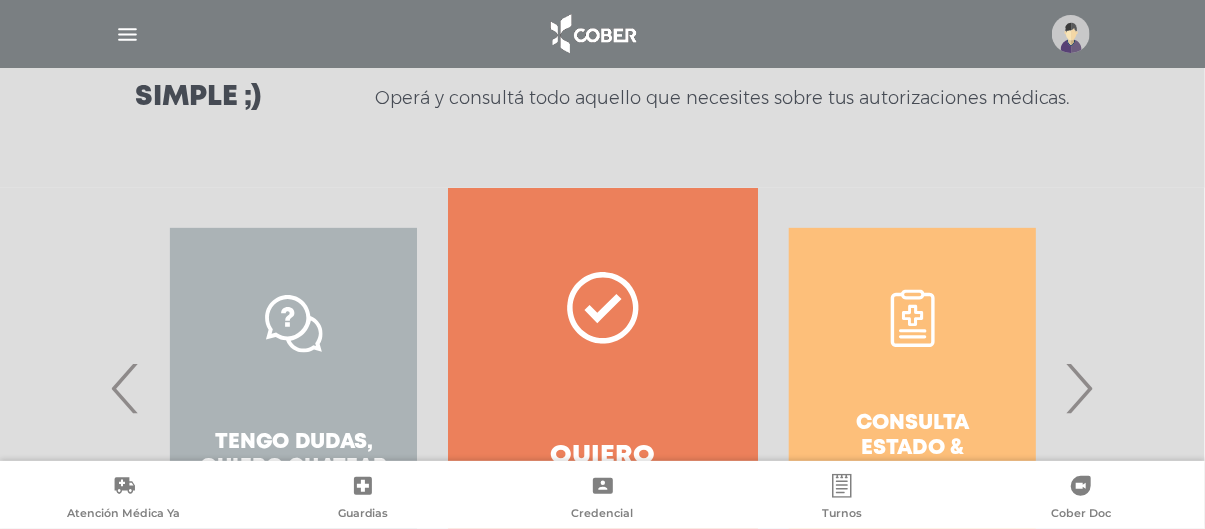 scroll, scrollTop: 400, scrollLeft: 0, axis: vertical 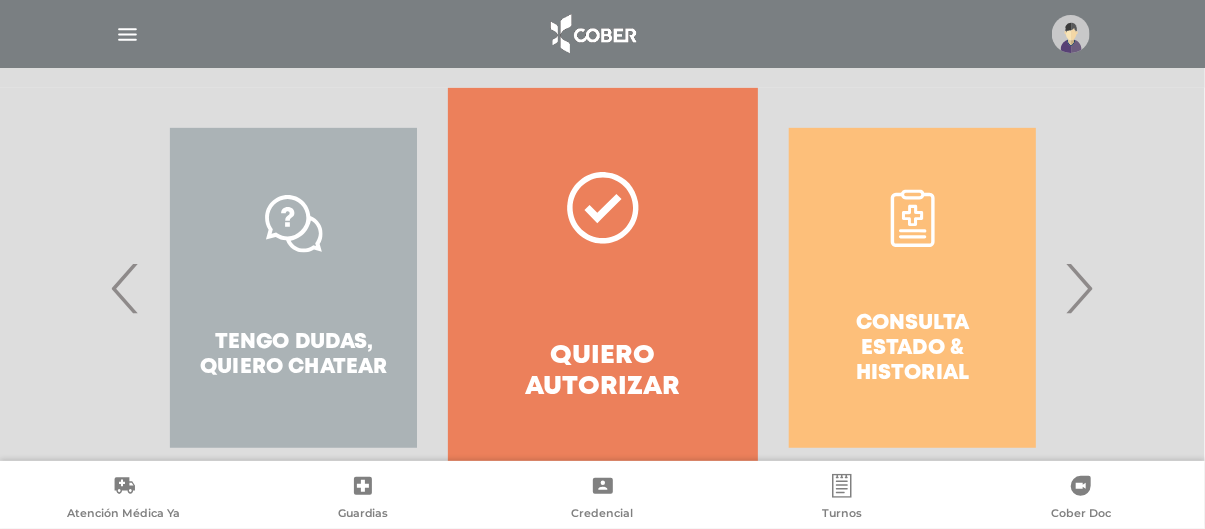 click on "Consulta estado & historial" at bounding box center [912, 288] 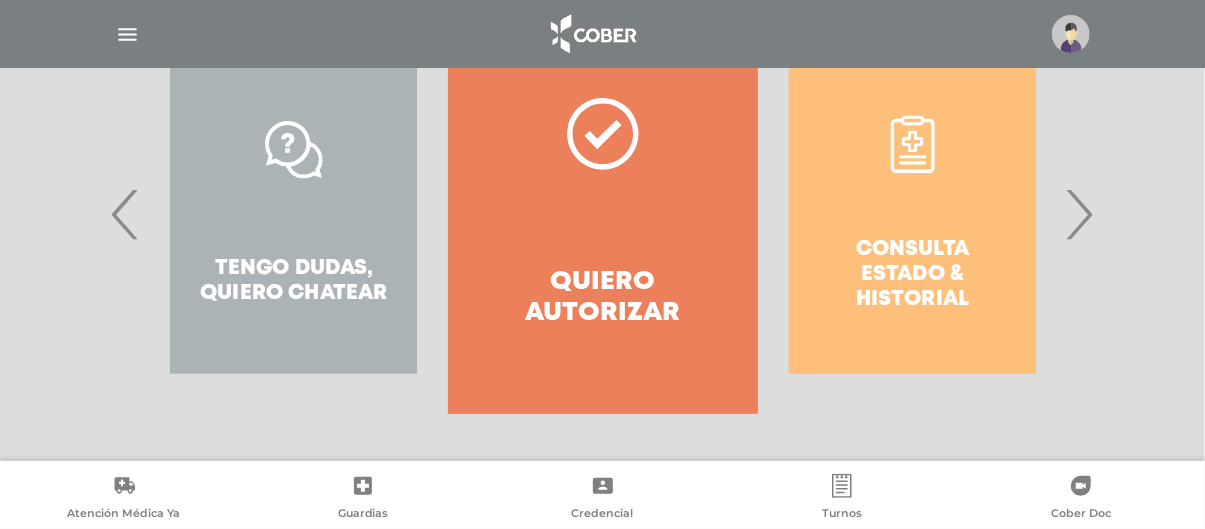 click on "Quiero autorizar" at bounding box center [602, 298] 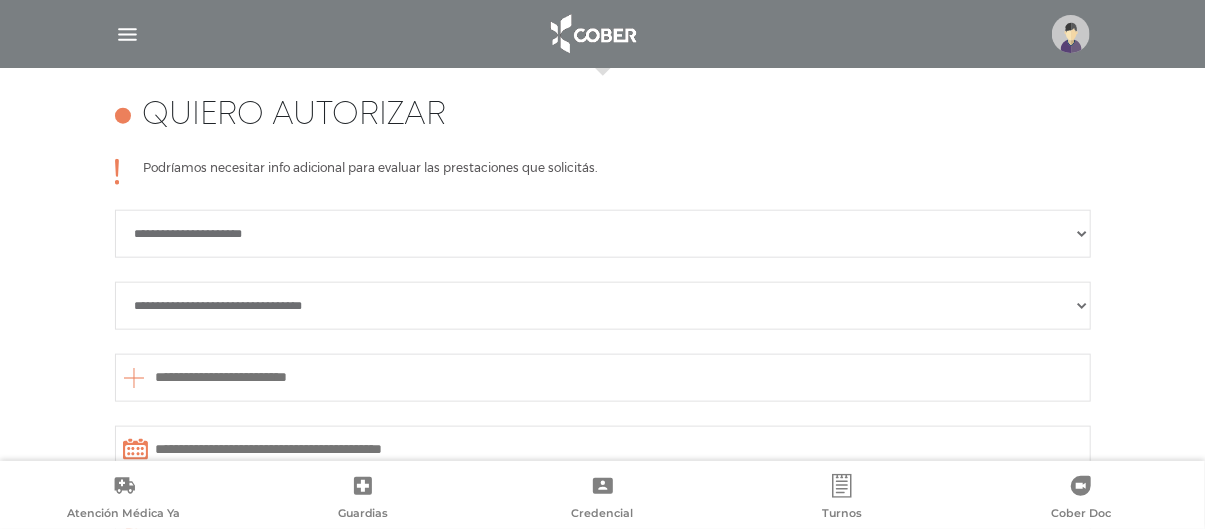 scroll, scrollTop: 888, scrollLeft: 0, axis: vertical 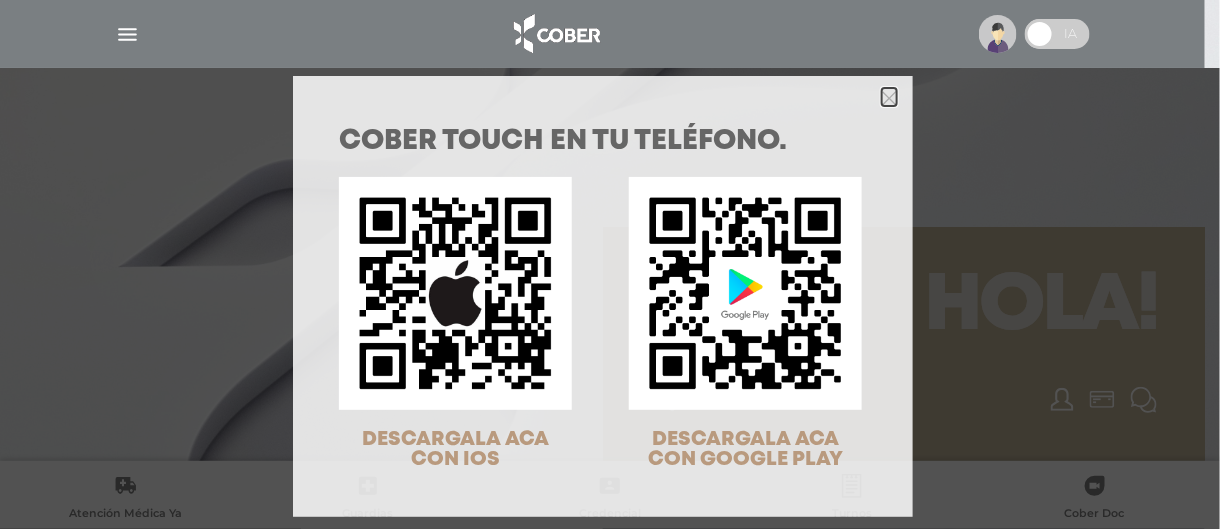 click 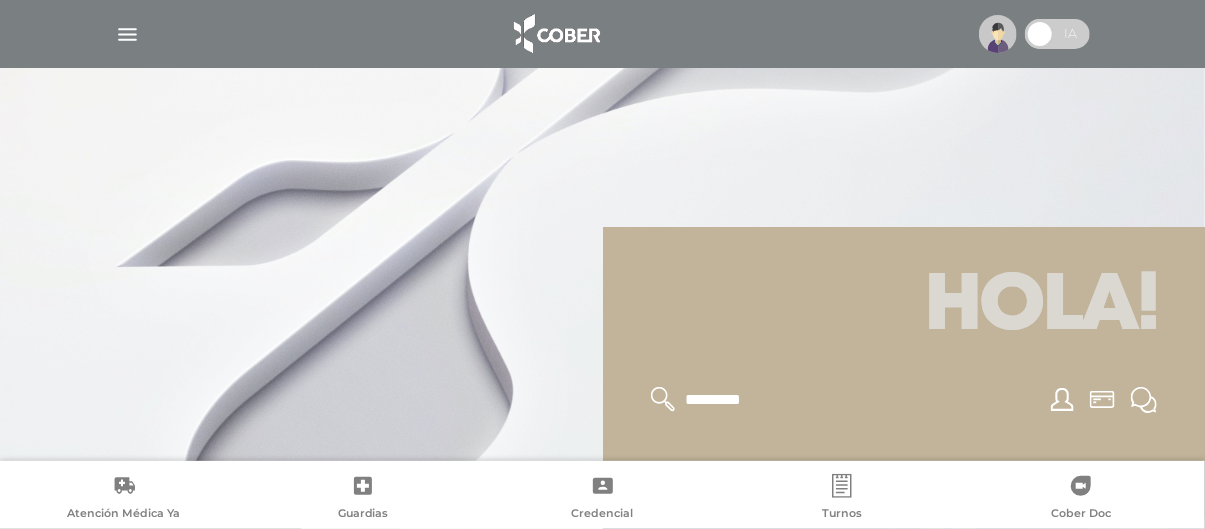 scroll, scrollTop: 400, scrollLeft: 0, axis: vertical 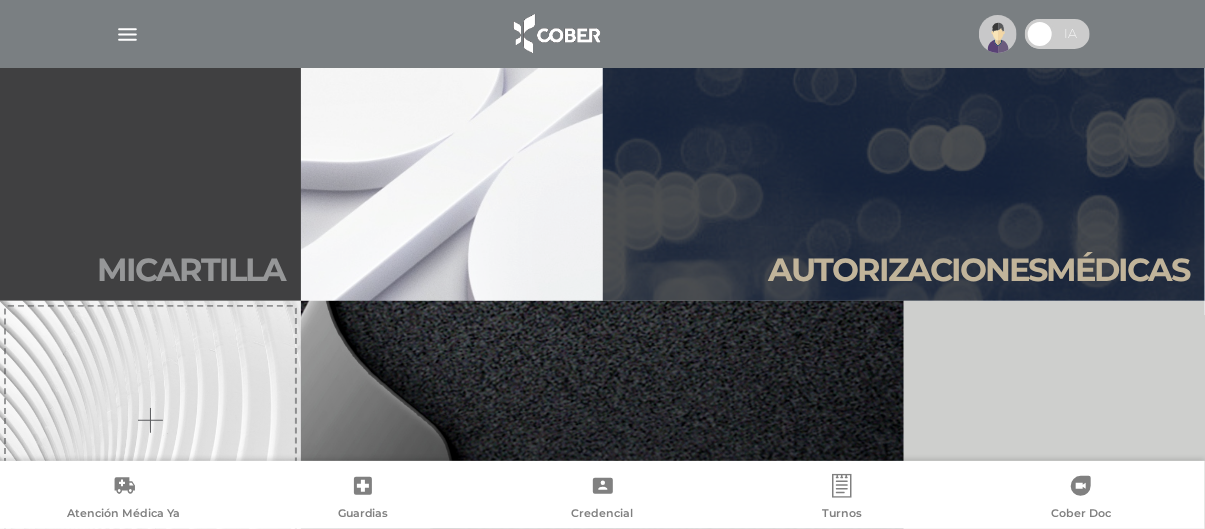 click on "Mi  car tilla" at bounding box center [150, 181] 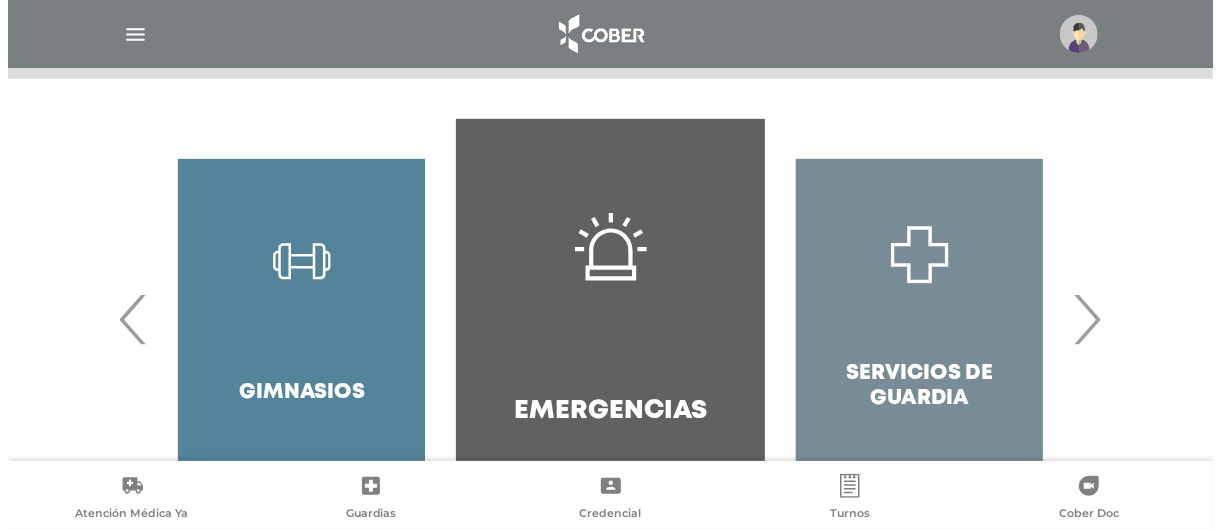 scroll, scrollTop: 497, scrollLeft: 0, axis: vertical 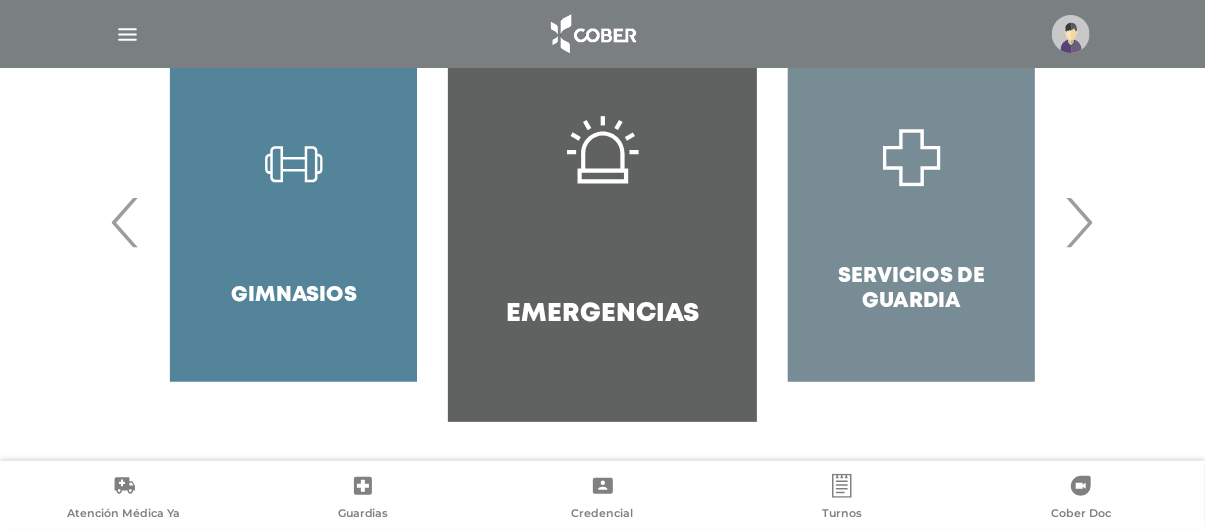click on "›" at bounding box center [1079, 222] 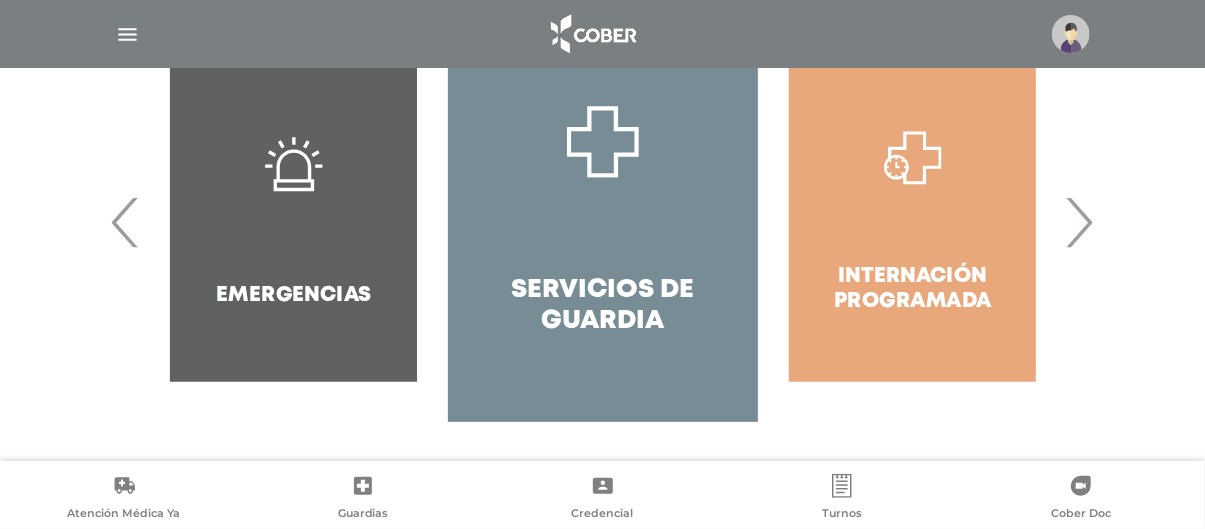 click on "›" at bounding box center [1079, 222] 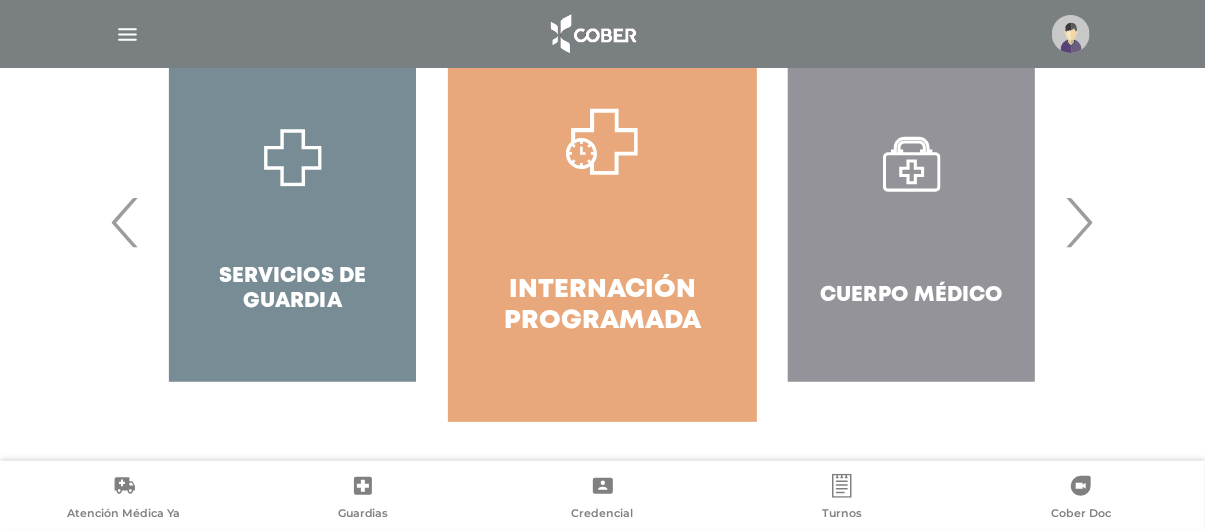 click on "›" at bounding box center [1079, 222] 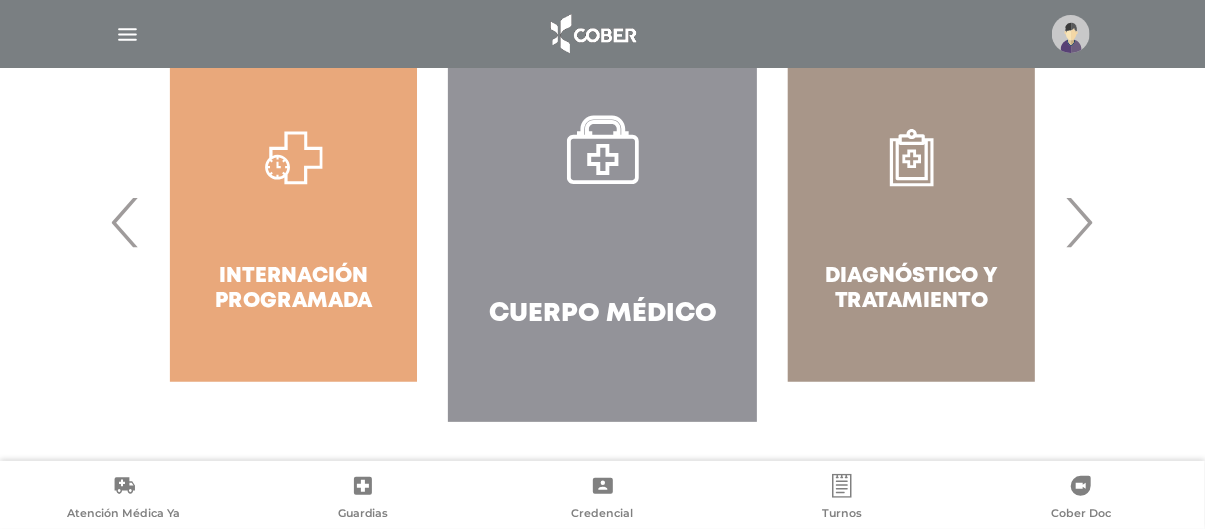 click on "Diagnóstico y Tratamiento" at bounding box center (911, 222) 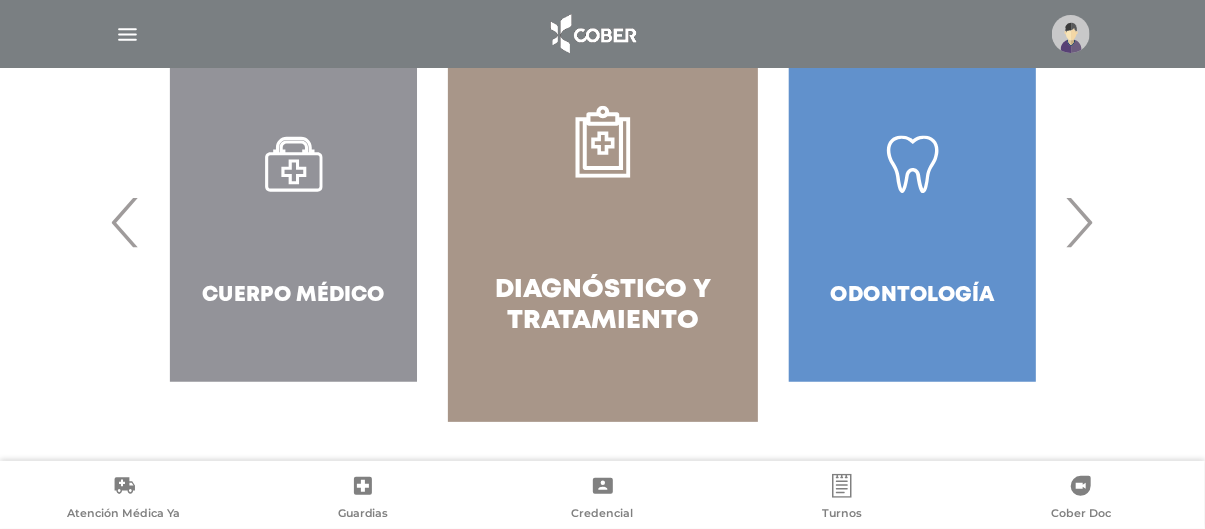click on "›" at bounding box center [1079, 222] 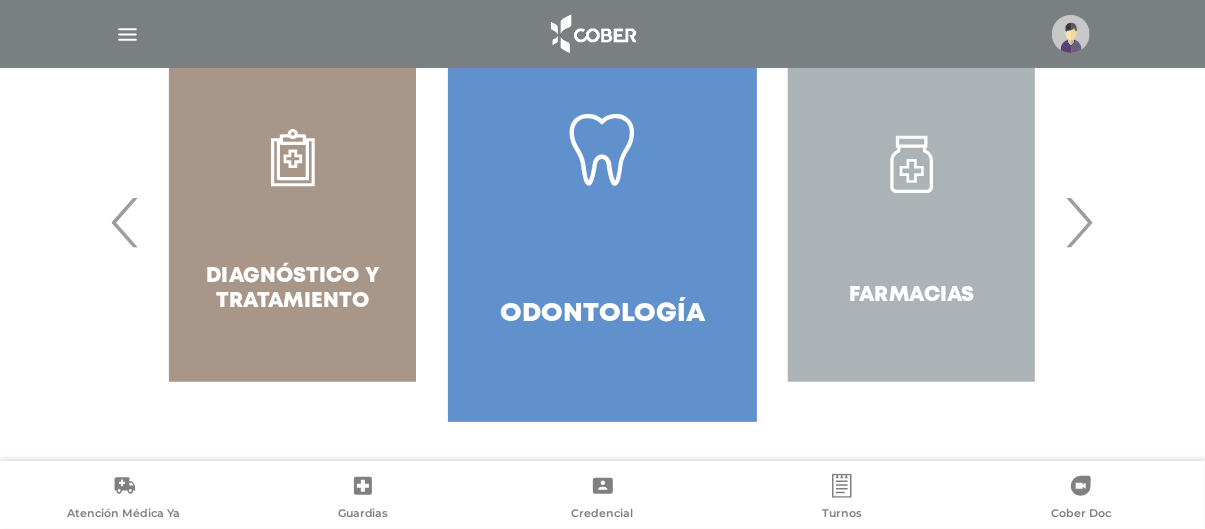 click on "›" at bounding box center [1079, 222] 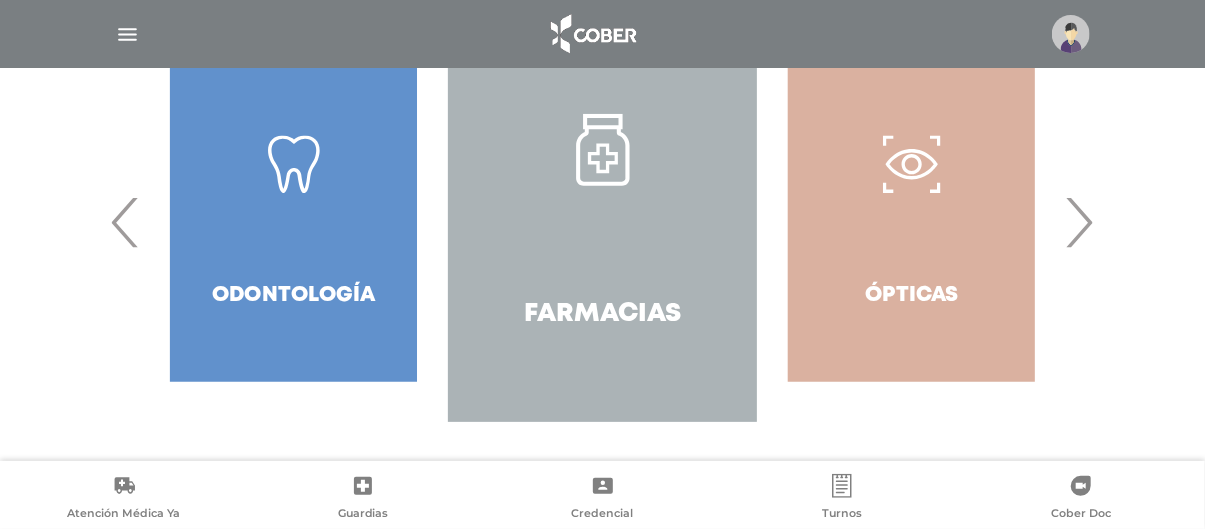 click on "›" at bounding box center [1079, 222] 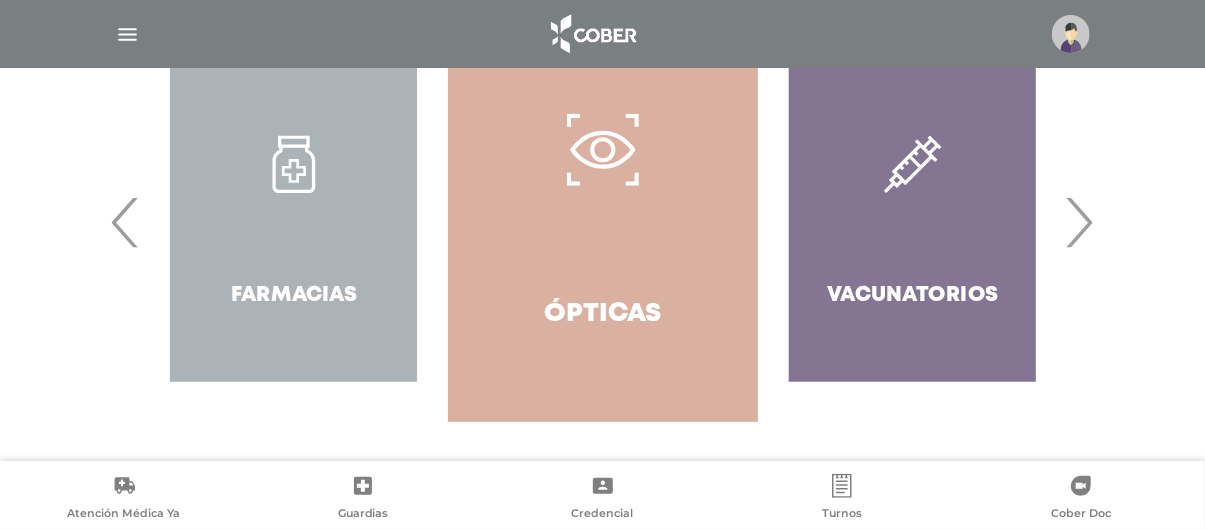 click on "›" at bounding box center (1079, 222) 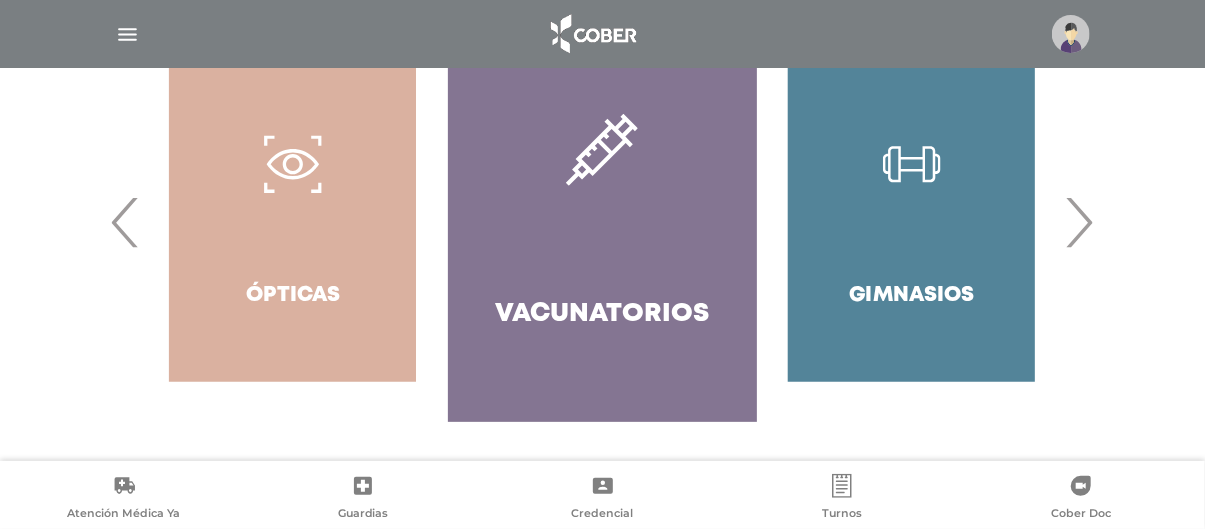 click on "›" at bounding box center (1079, 222) 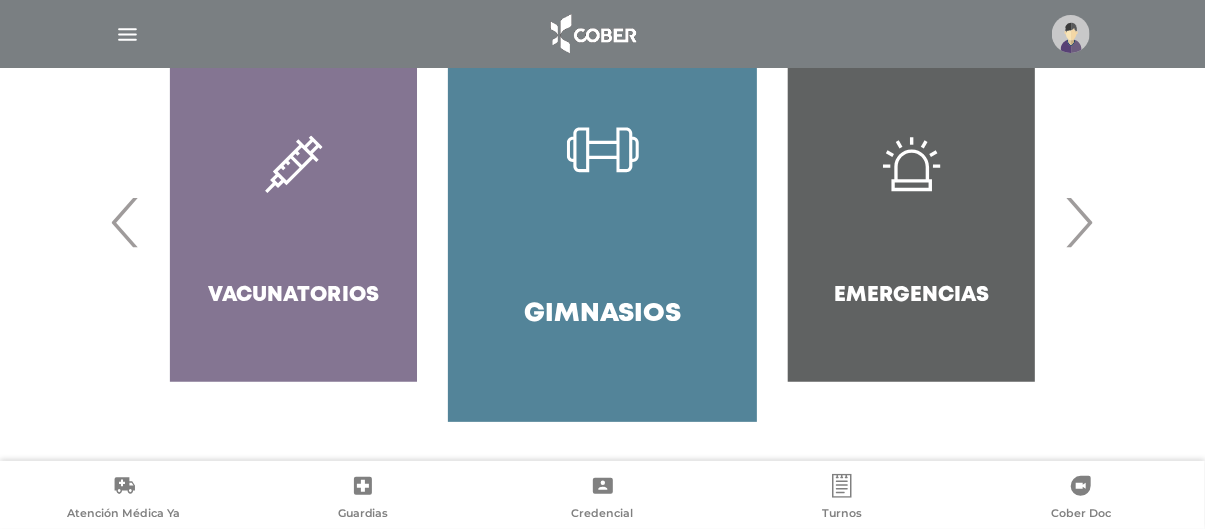 click on "›" at bounding box center [1079, 222] 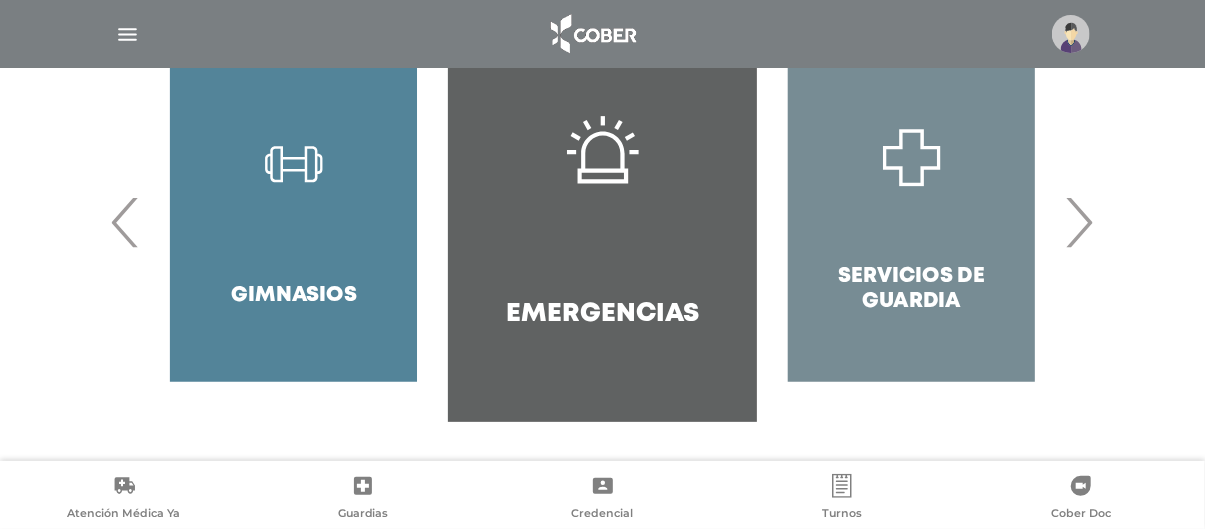 click on "›" at bounding box center (1079, 222) 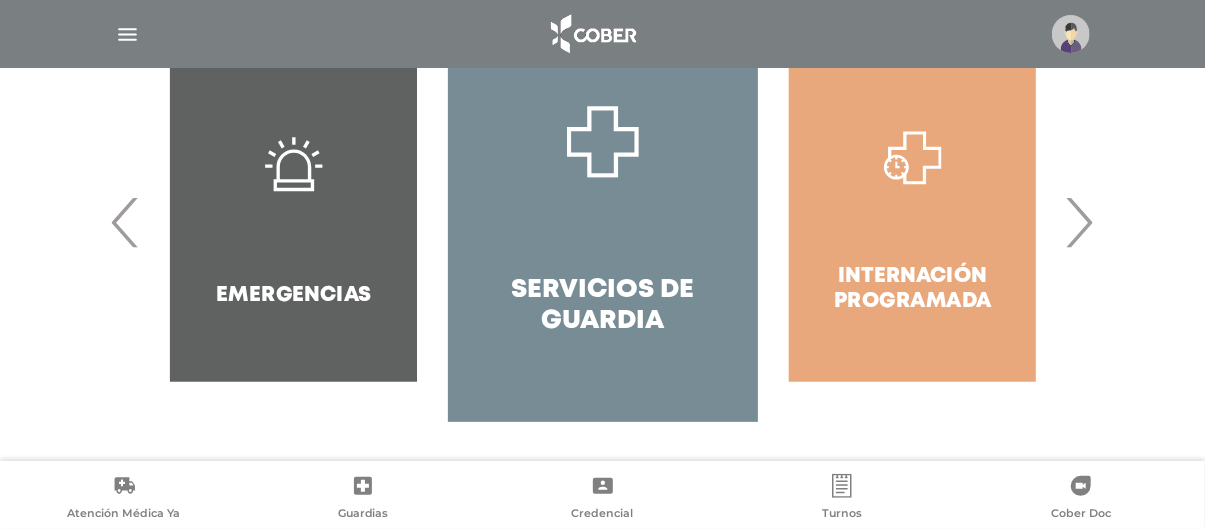 click on "›" at bounding box center (1079, 222) 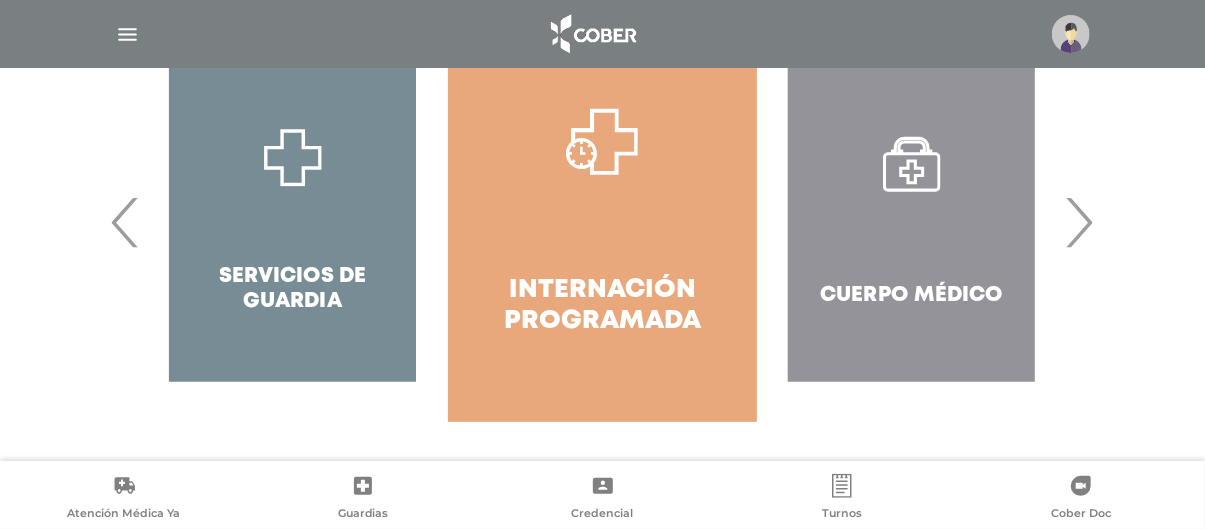 click on "›" at bounding box center [1079, 222] 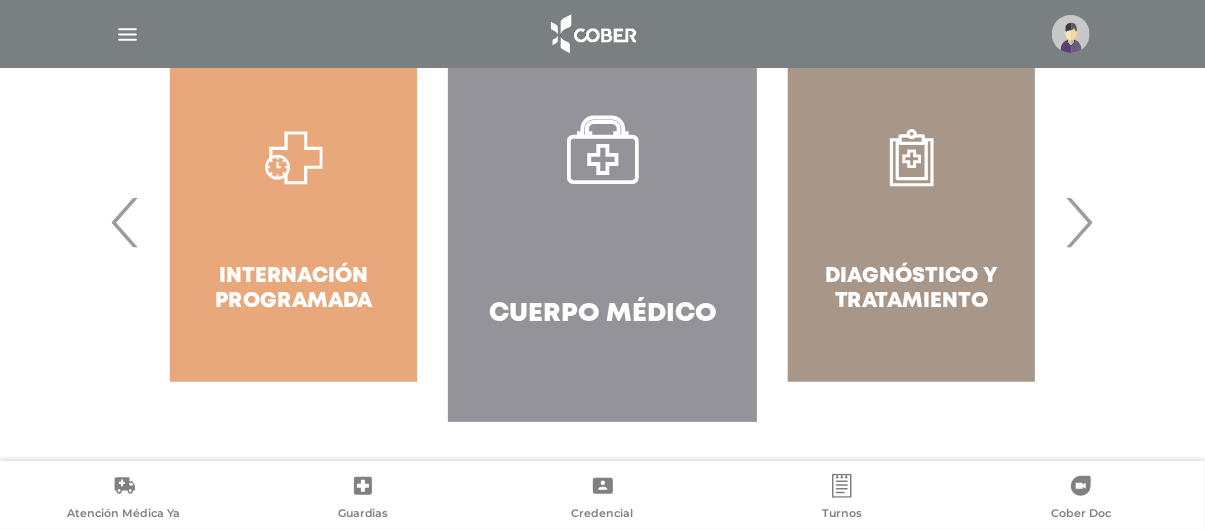 click on "Diagnóstico y Tratamiento" at bounding box center [911, 222] 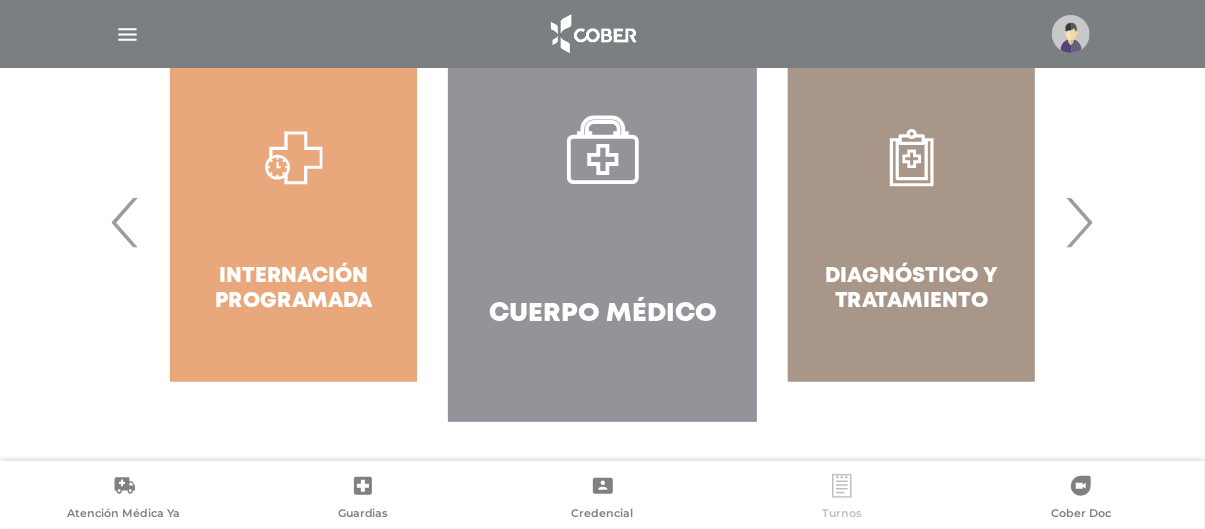 click 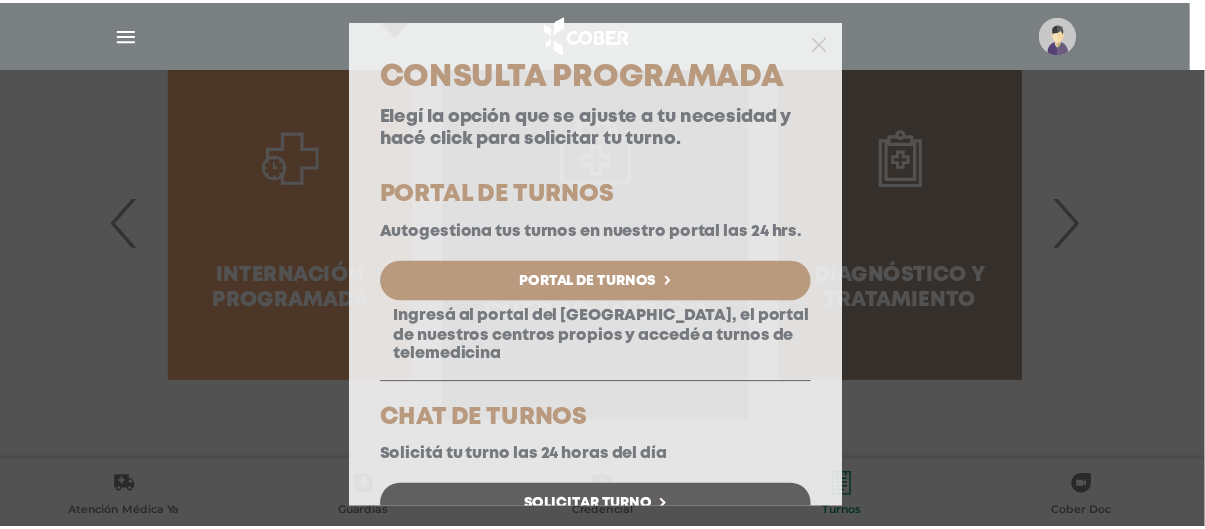 scroll, scrollTop: 300, scrollLeft: 0, axis: vertical 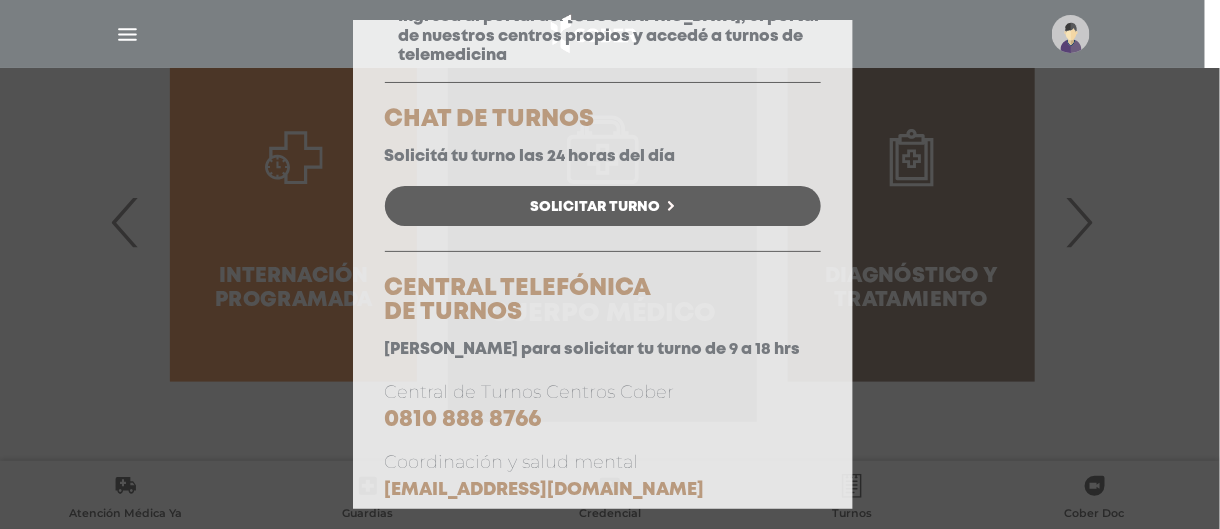 click on "Consulta Programada
Elegí la opción que se ajuste a tu necesidad y hacé click para solicitar tu turno.
PORTAL DE TURNOS
Autogestiona tus turnos en nuestro portal las 24 hrs.
Portal de Turnos
Ingresá al portal del Sanatorio Colegiales, el portal de nuestros centros propios y accedé a turnos de telemedicina
CHAT DE TURNOS" at bounding box center (610, 264) 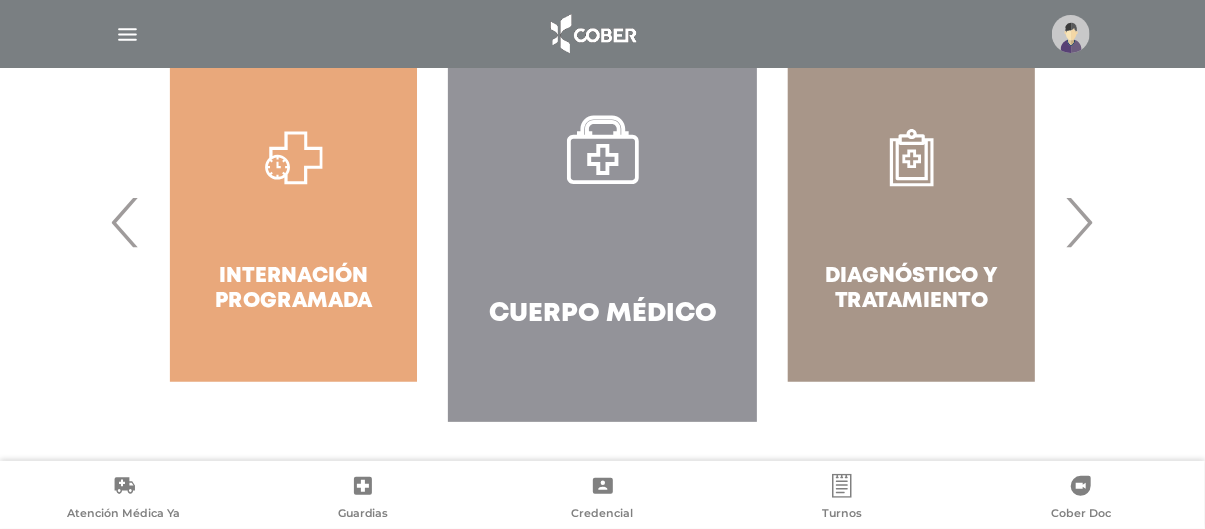 click on "›" at bounding box center (1079, 222) 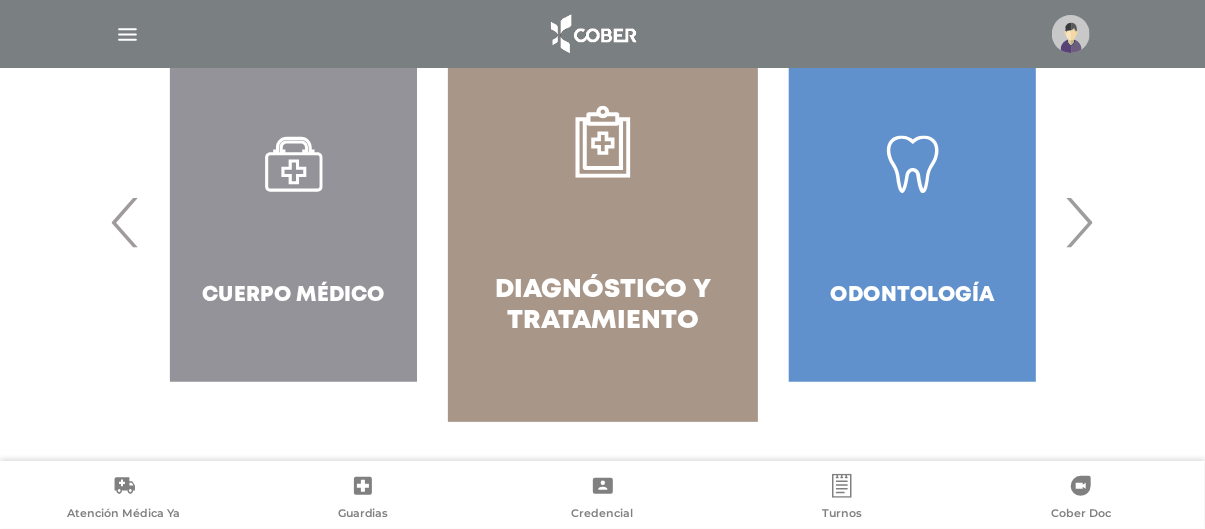 click on "Diagnóstico y Tratamiento" at bounding box center (602, 222) 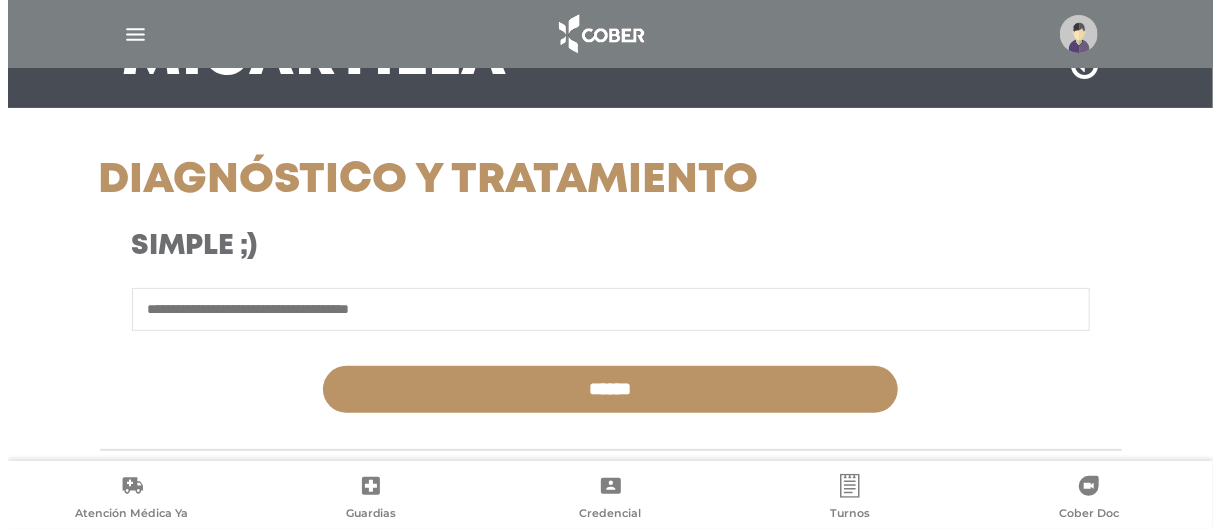 scroll, scrollTop: 600, scrollLeft: 0, axis: vertical 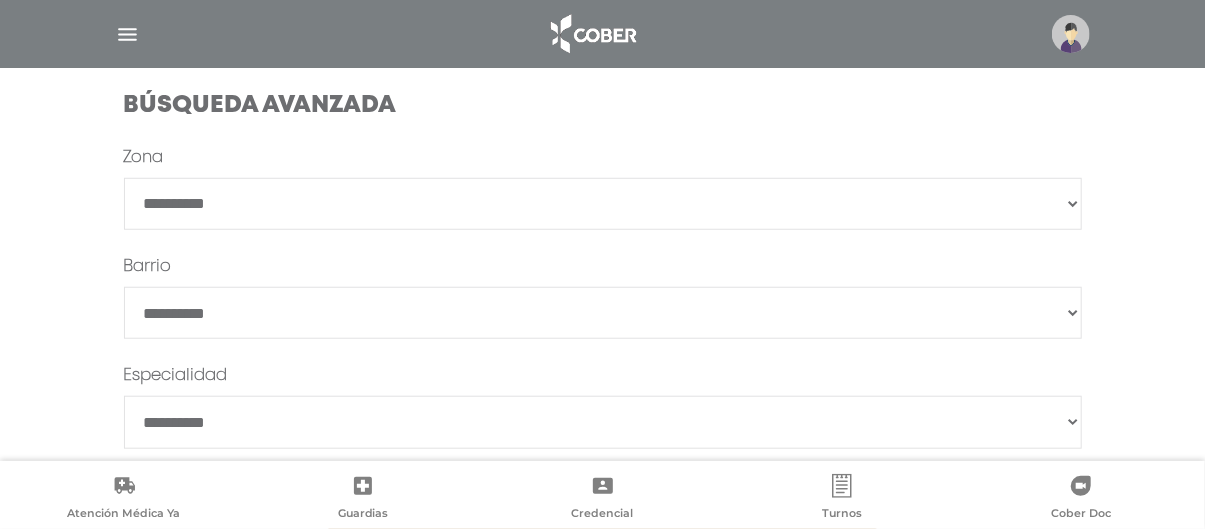 click at bounding box center [127, 34] 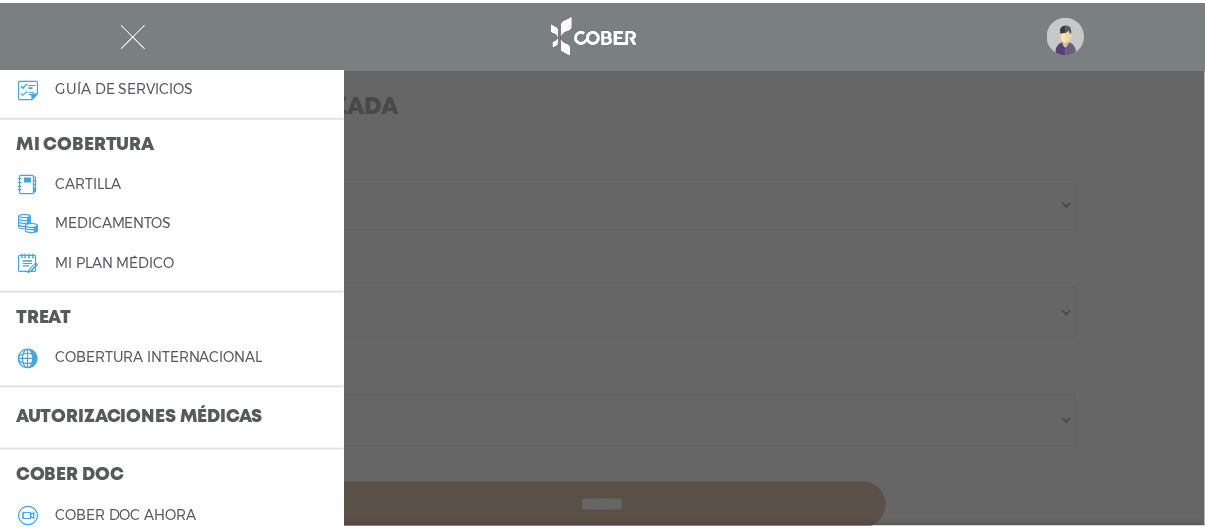 scroll, scrollTop: 100, scrollLeft: 0, axis: vertical 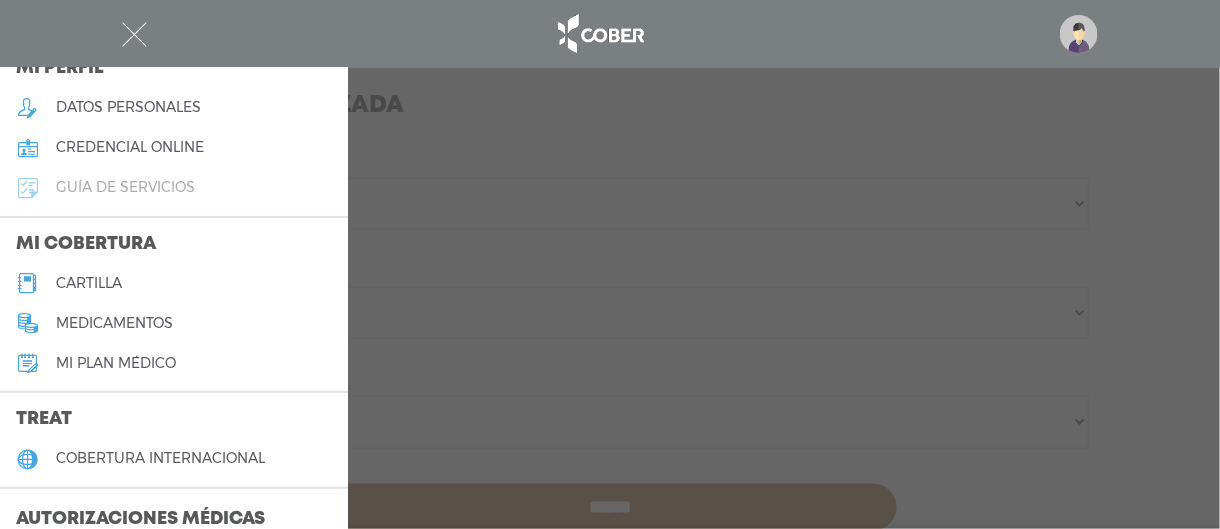 click on "guía de servicios" at bounding box center [125, 187] 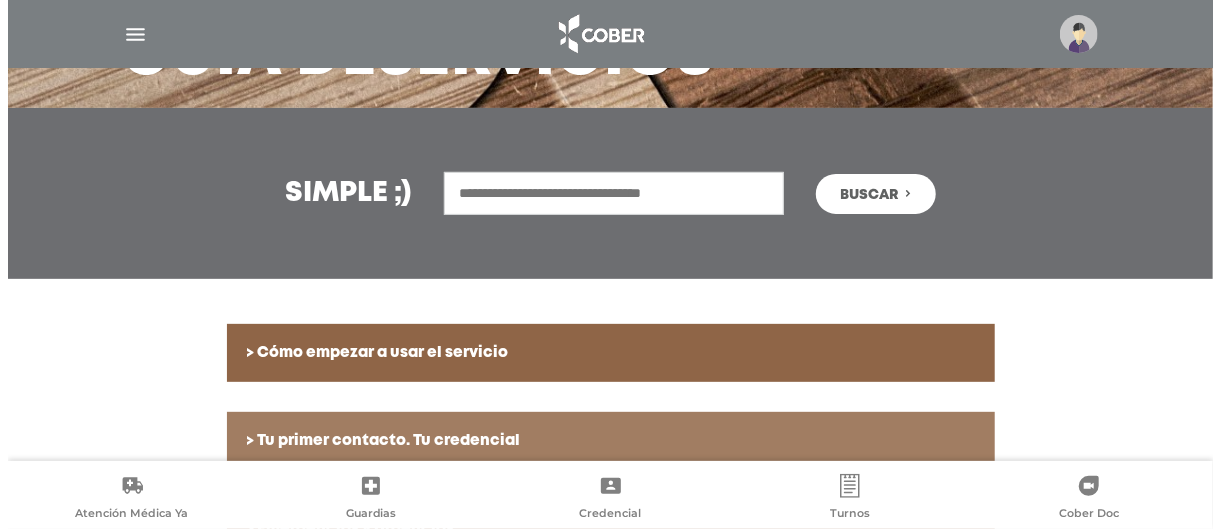 scroll, scrollTop: 100, scrollLeft: 0, axis: vertical 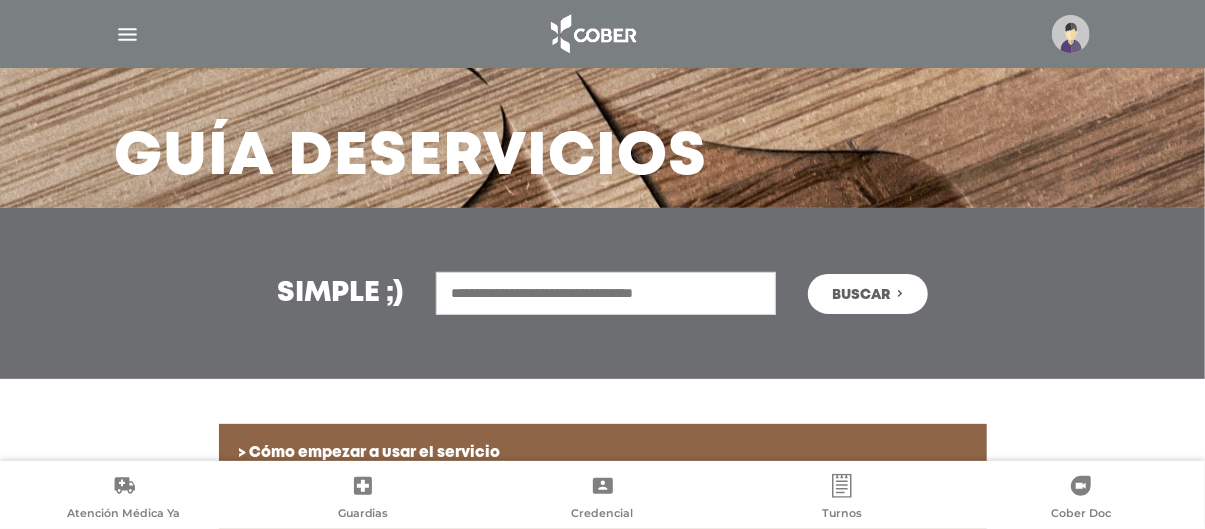 click at bounding box center (127, 34) 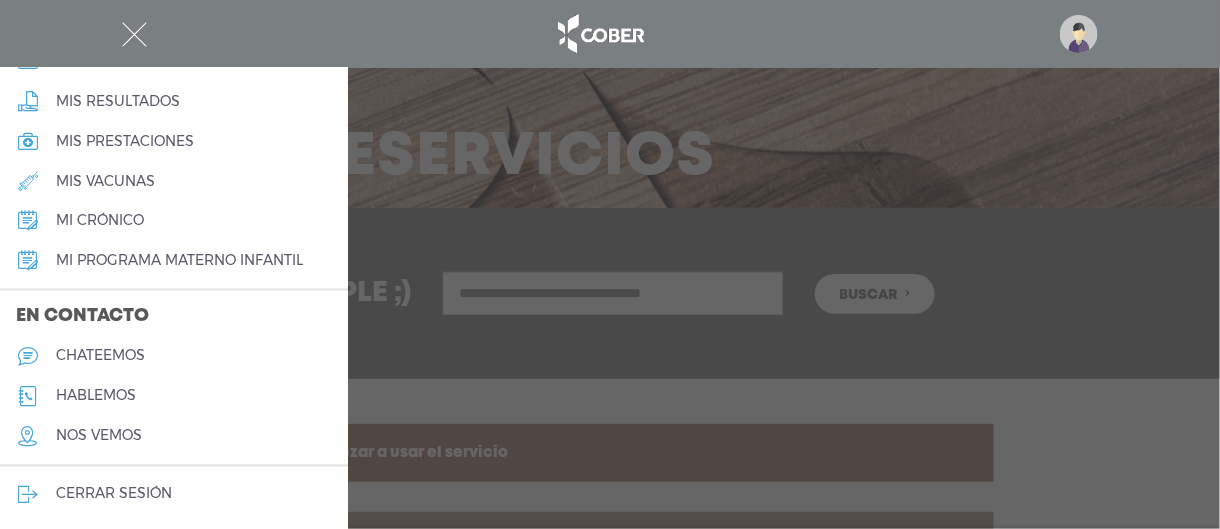 scroll, scrollTop: 912, scrollLeft: 0, axis: vertical 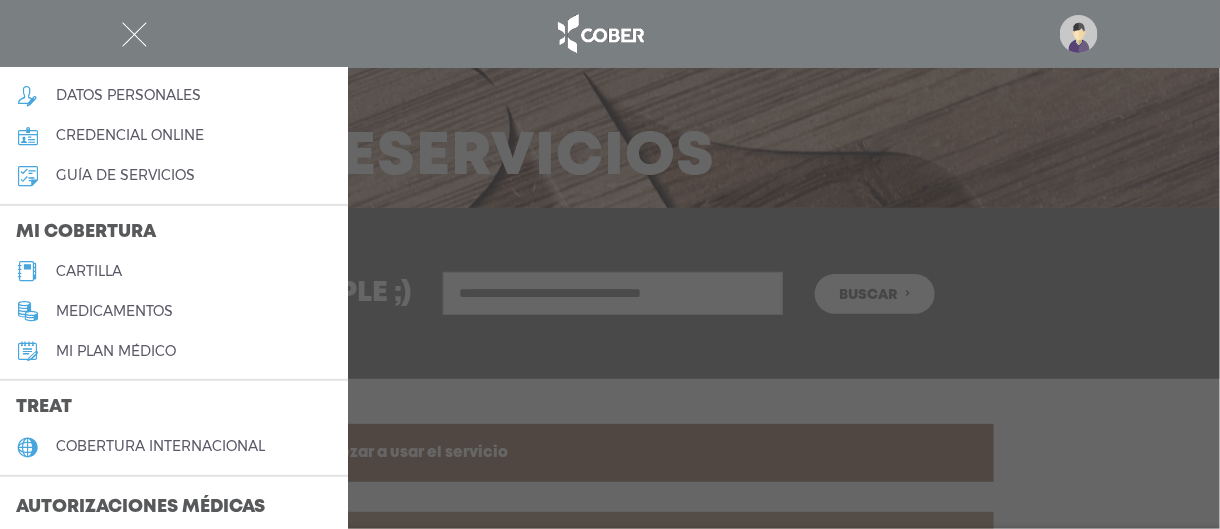 click on "Mi plan médico" at bounding box center [116, 351] 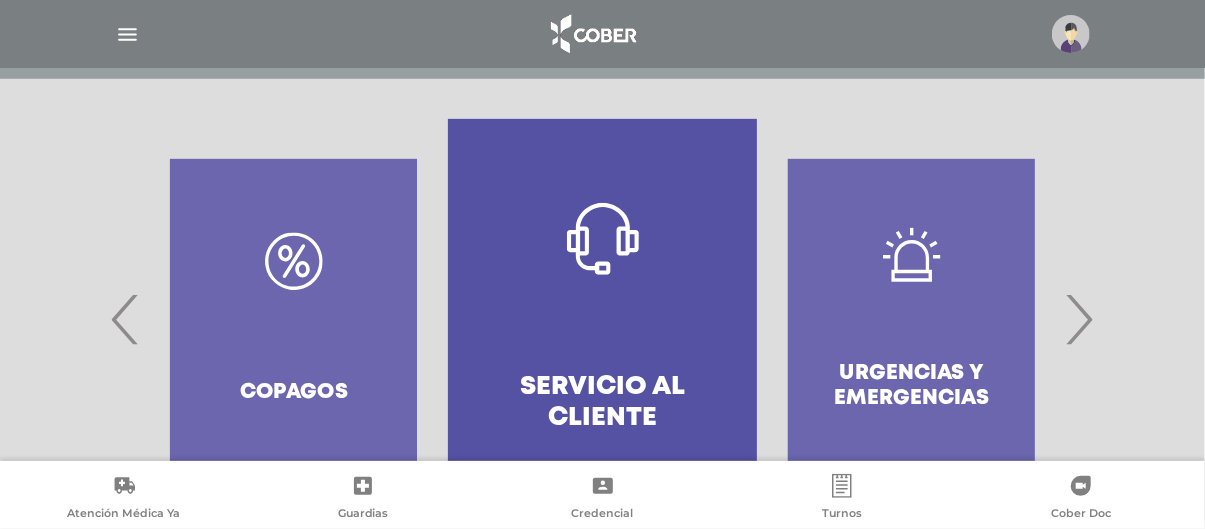 scroll, scrollTop: 497, scrollLeft: 0, axis: vertical 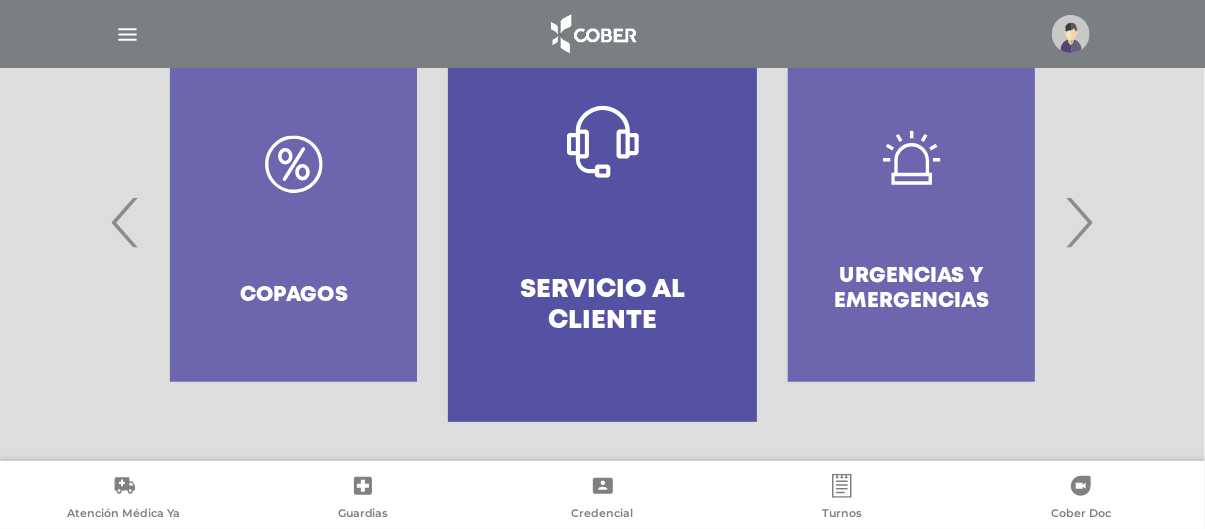 click 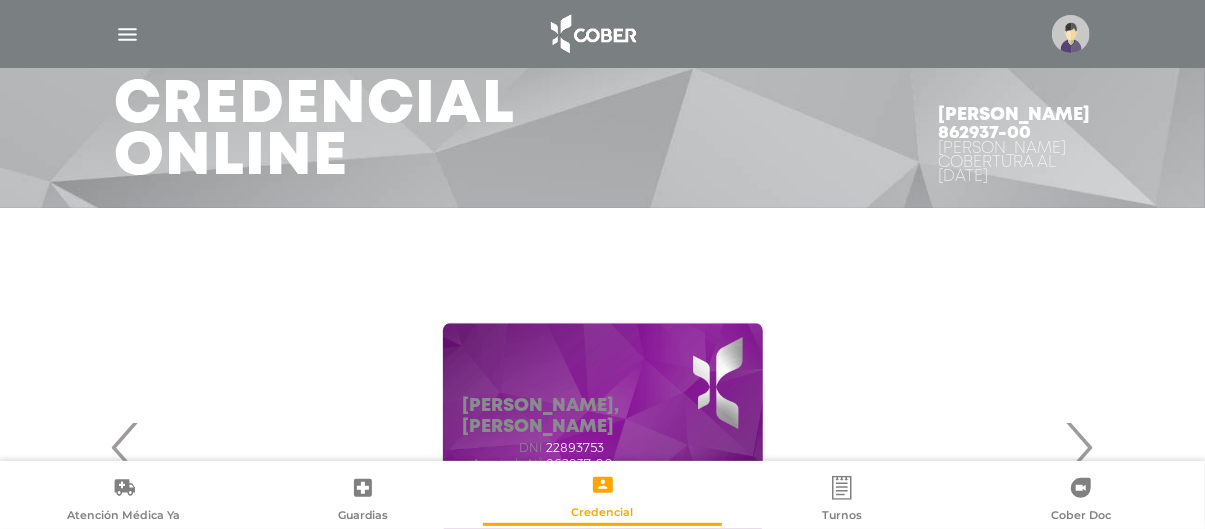 scroll, scrollTop: 300, scrollLeft: 0, axis: vertical 